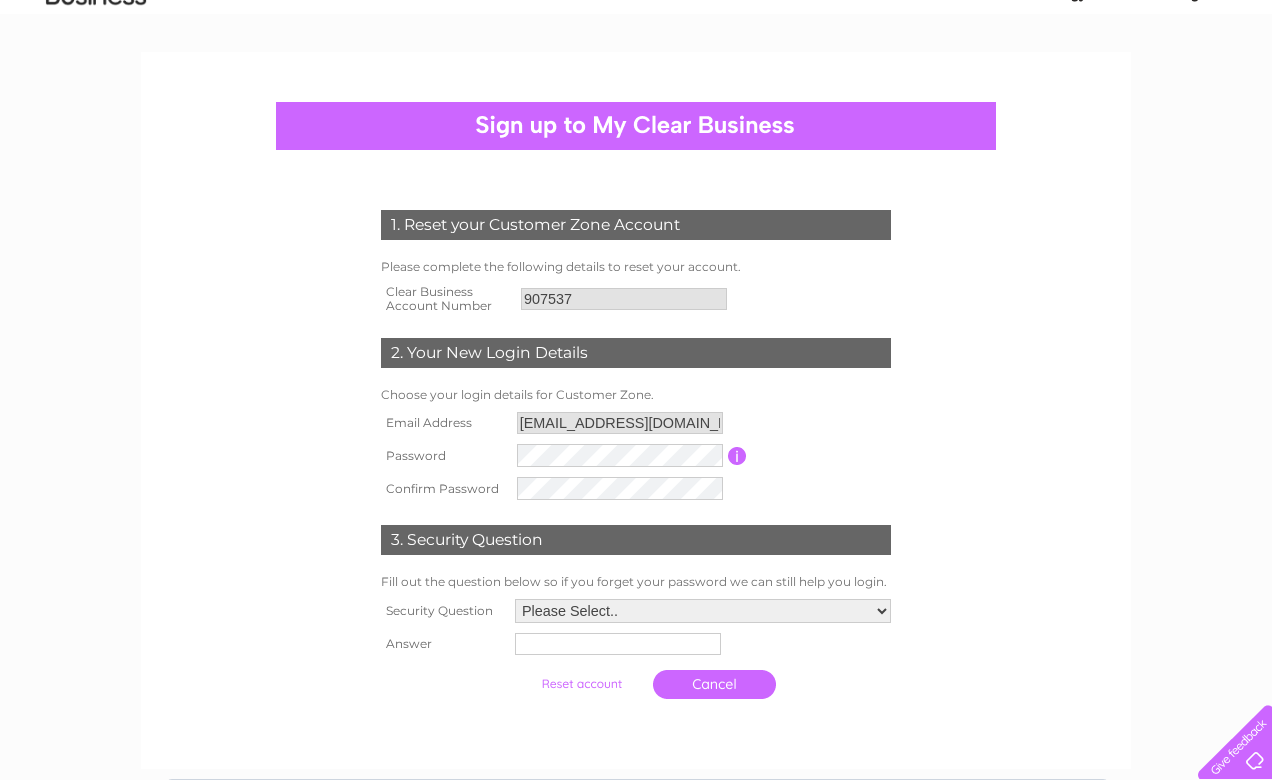 scroll, scrollTop: 136, scrollLeft: 0, axis: vertical 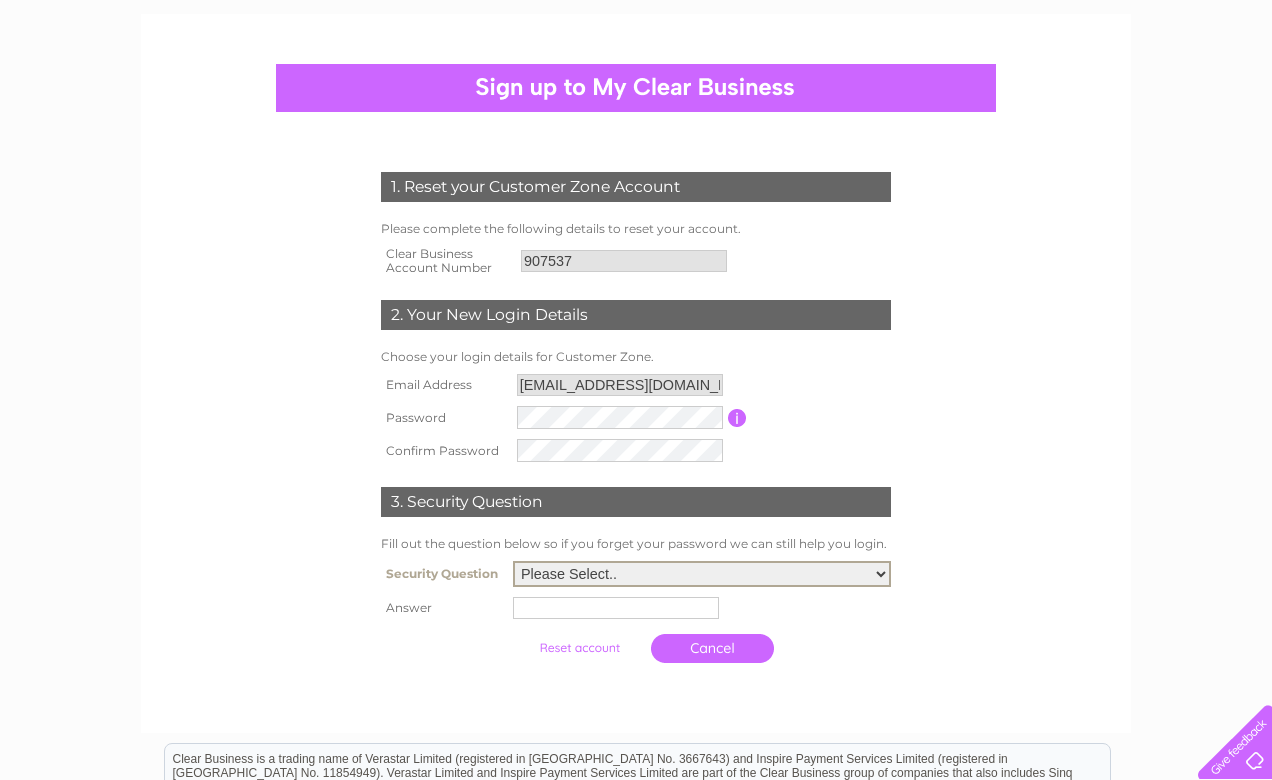 select on "4" 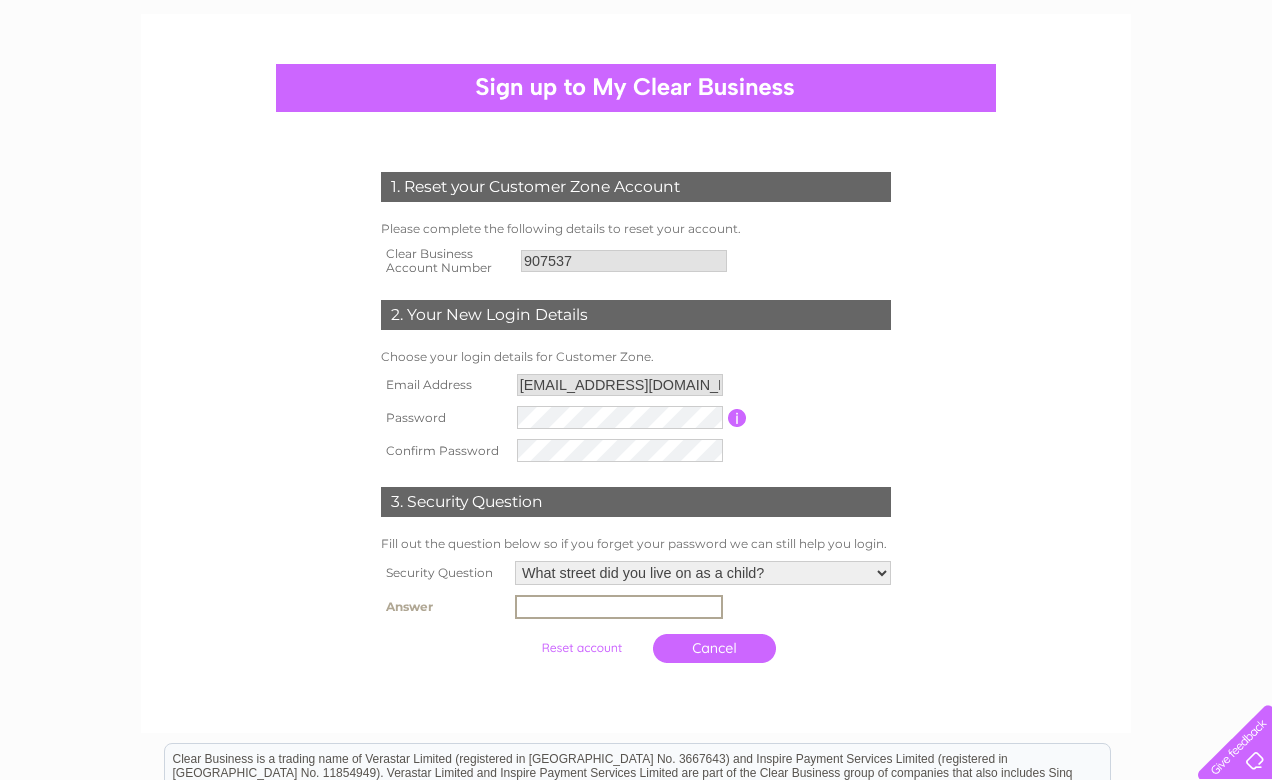 click at bounding box center [619, 607] 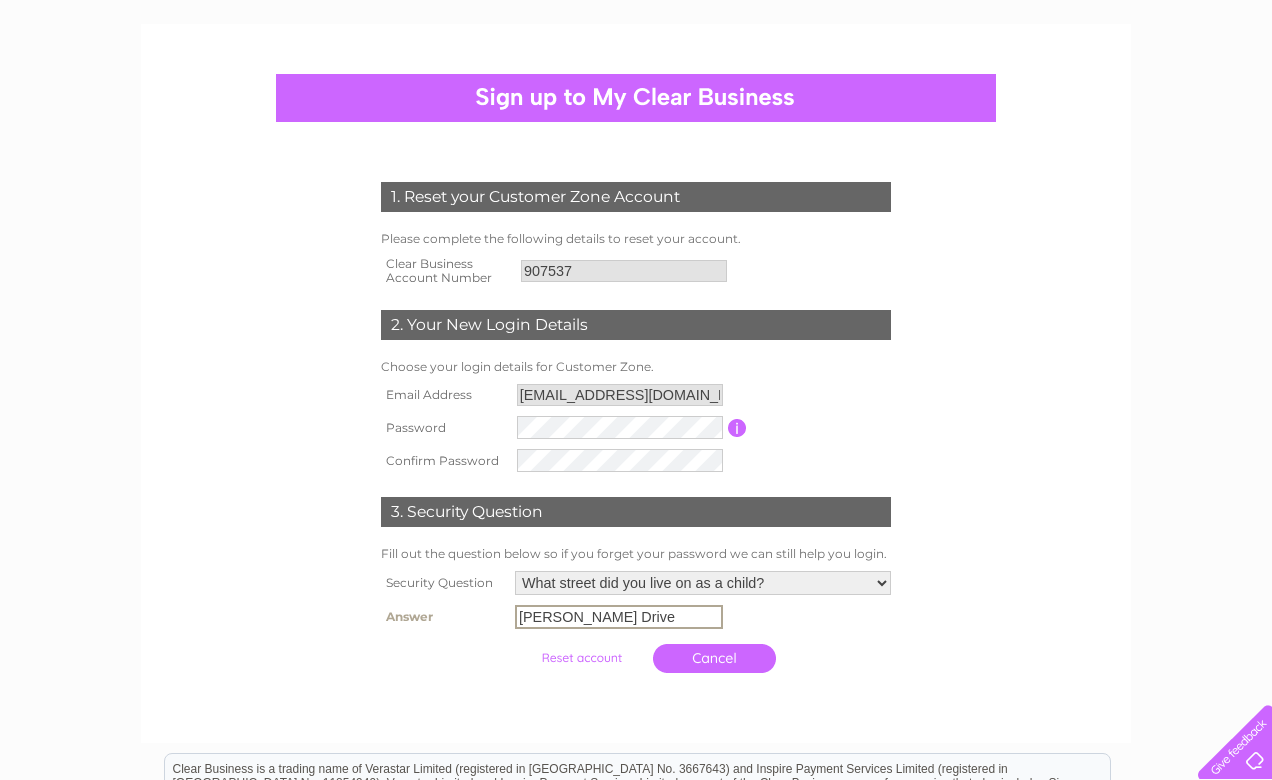 scroll, scrollTop: 131, scrollLeft: 0, axis: vertical 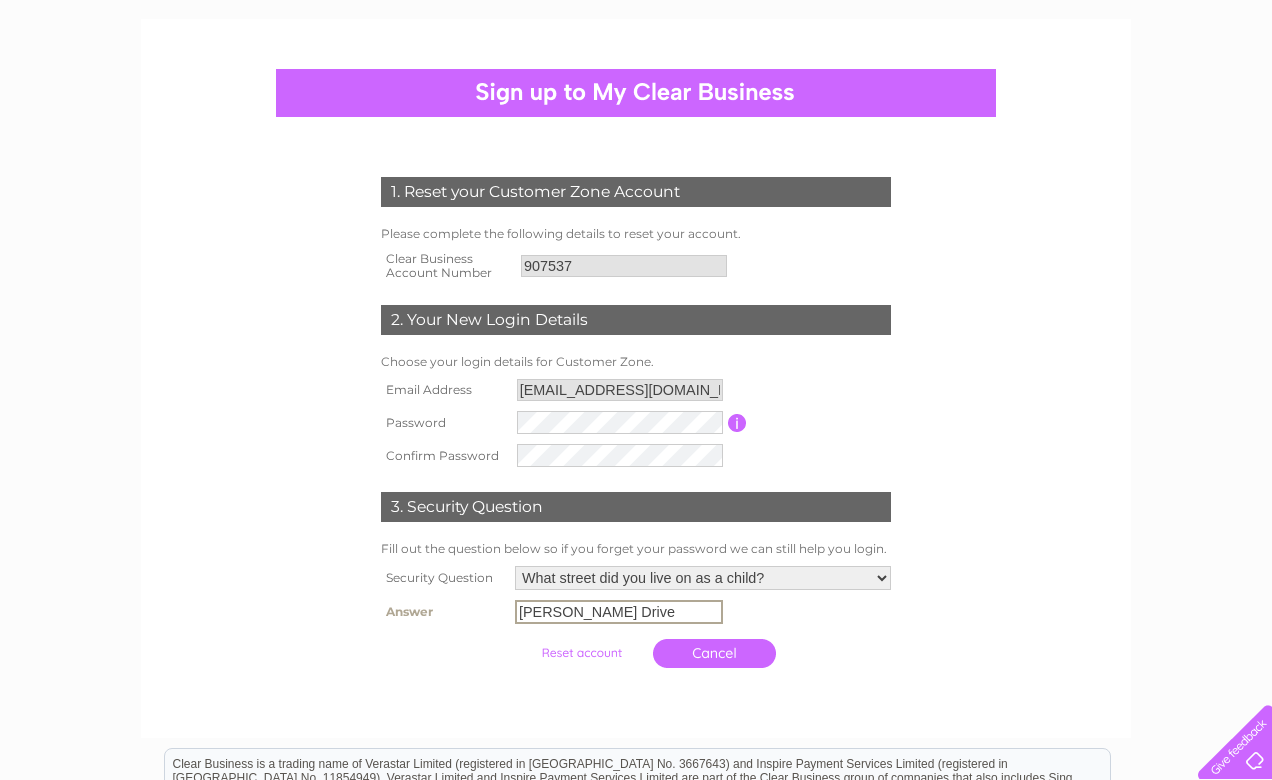 type on "Kirn Drive" 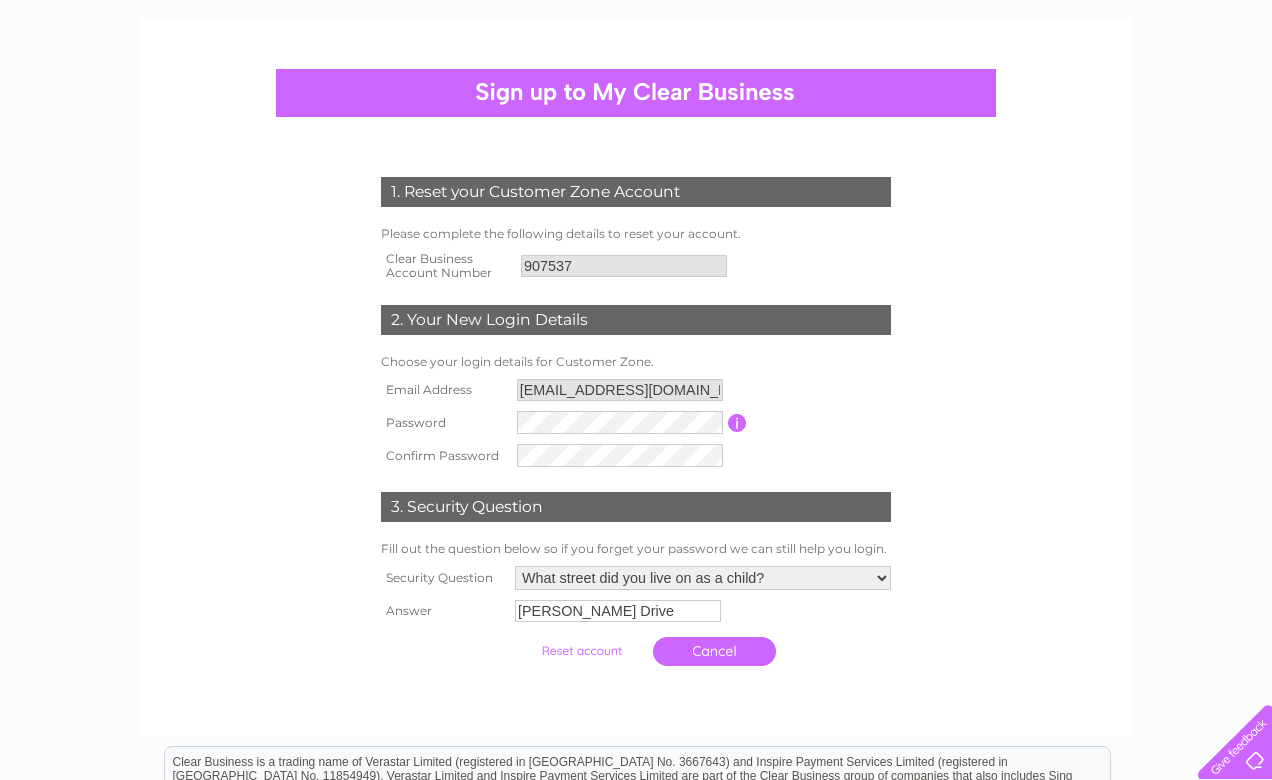 click at bounding box center (581, 651) 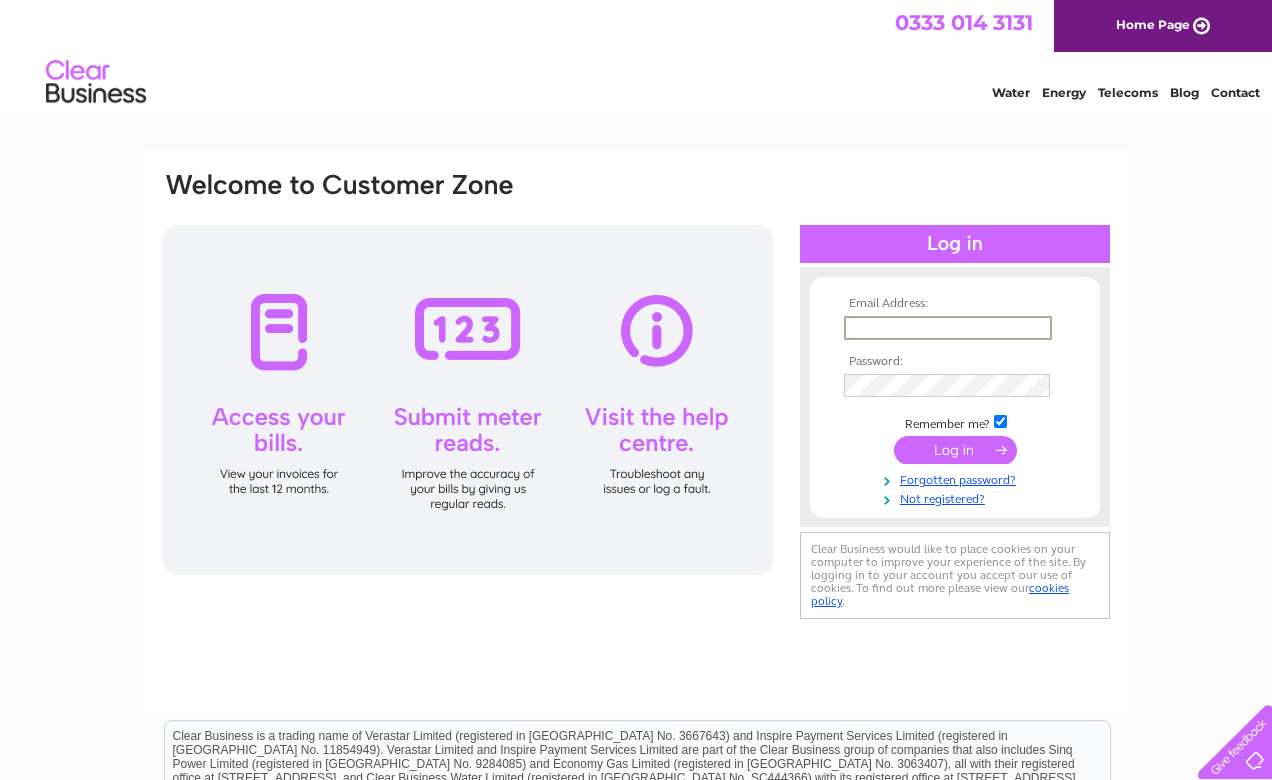 scroll, scrollTop: 0, scrollLeft: 0, axis: both 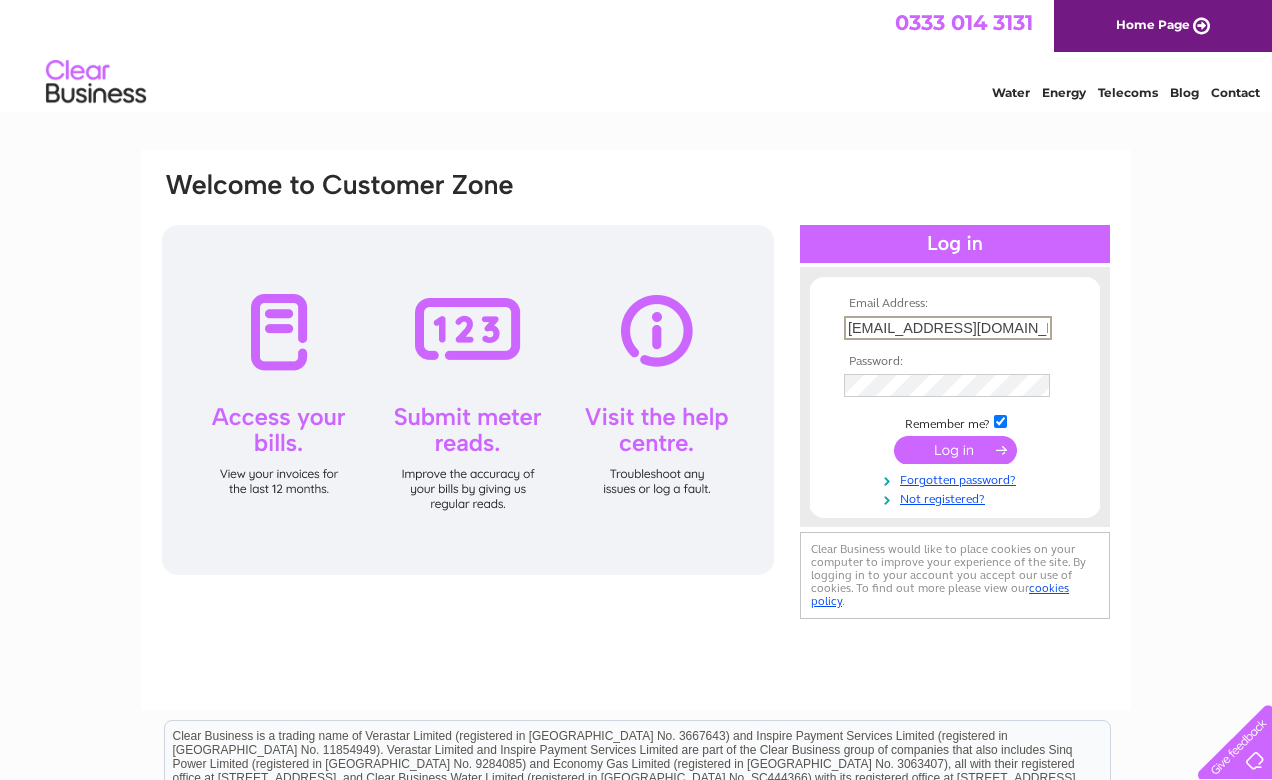 click at bounding box center [955, 450] 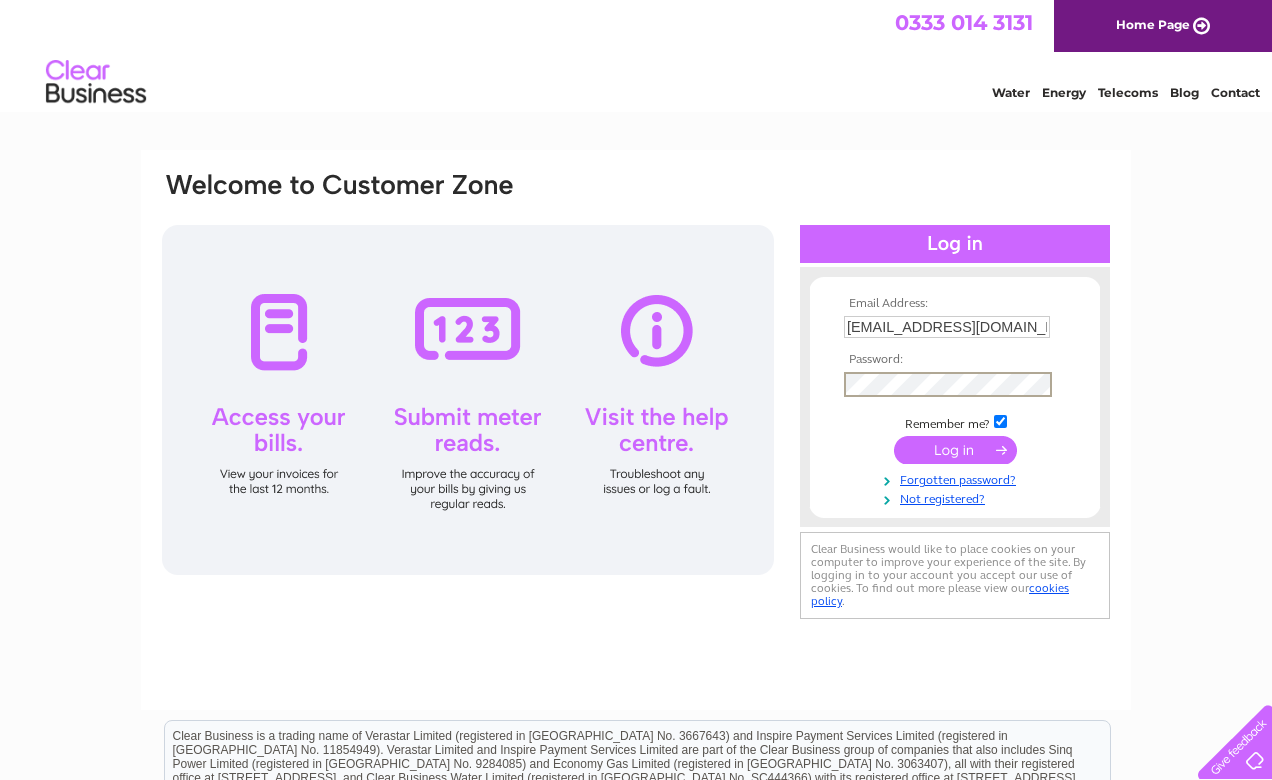 click at bounding box center [955, 450] 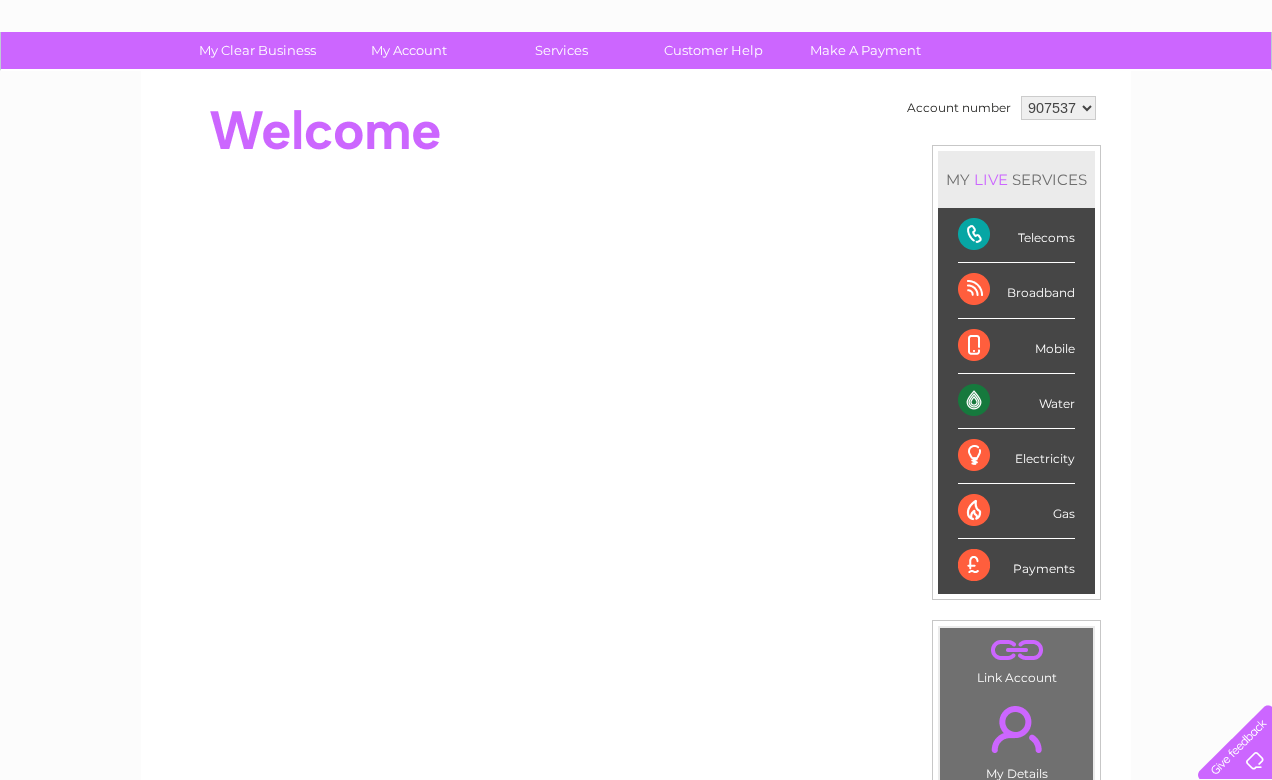 scroll, scrollTop: 94, scrollLeft: 0, axis: vertical 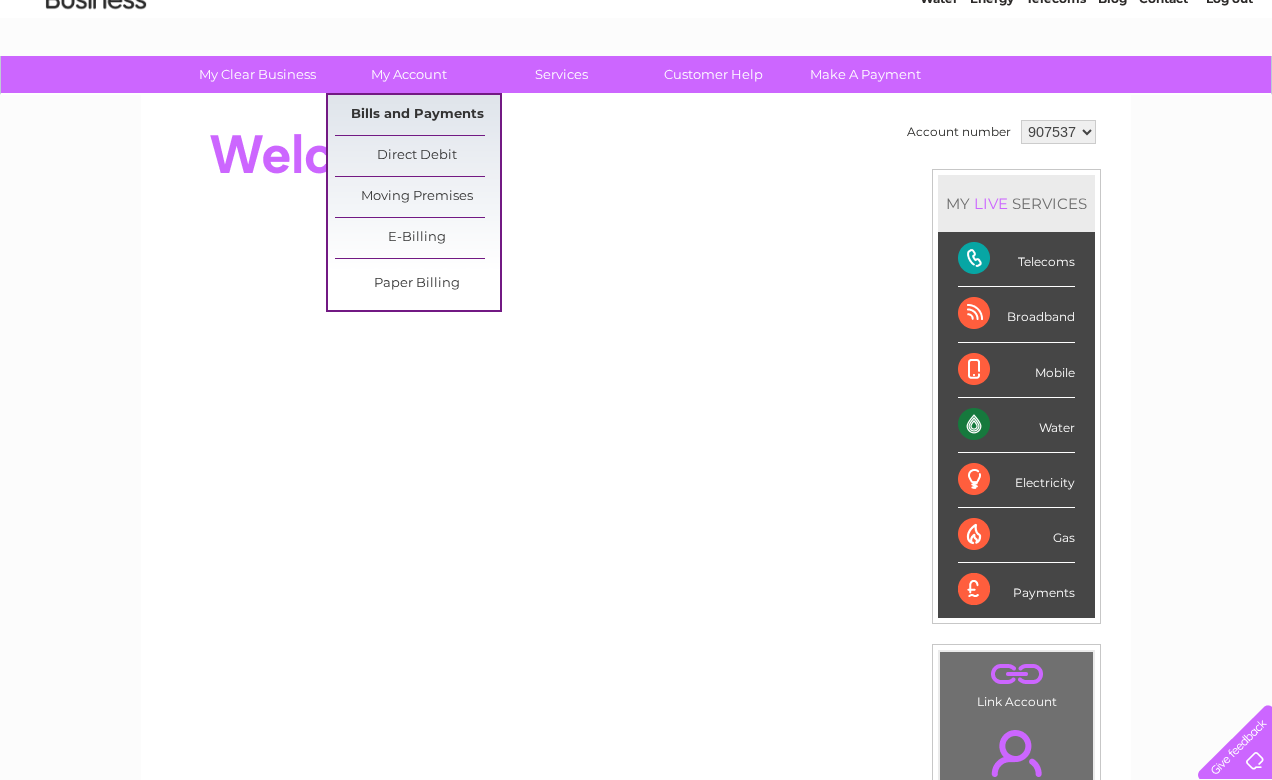 click on "Bills and Payments" at bounding box center [417, 115] 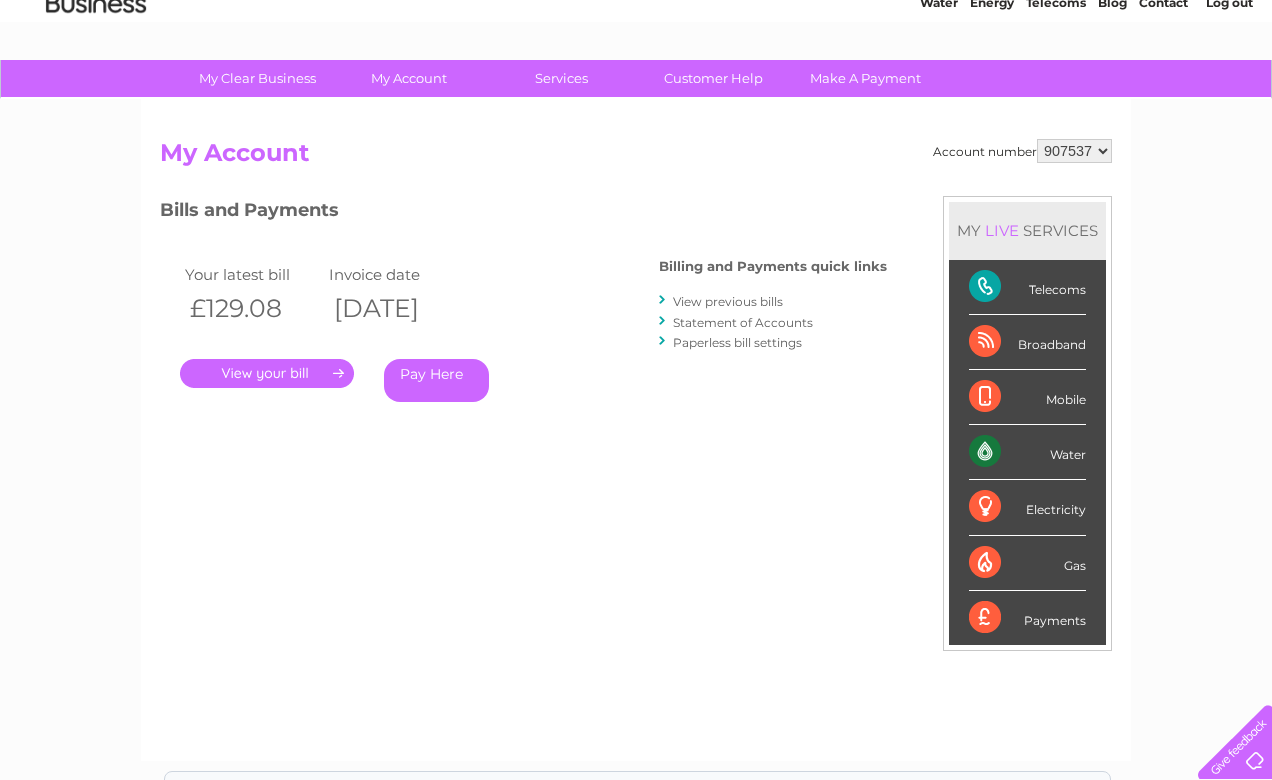 scroll, scrollTop: 93, scrollLeft: 0, axis: vertical 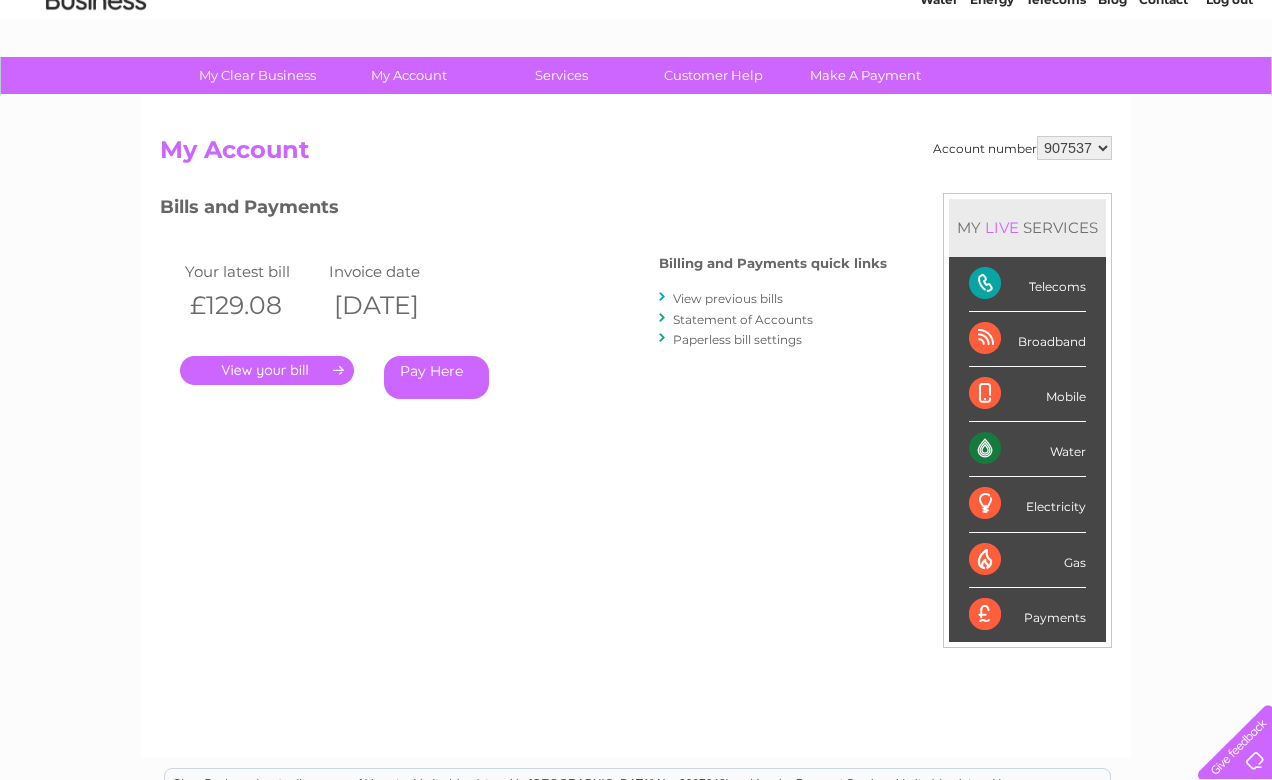 click on "." at bounding box center (267, 370) 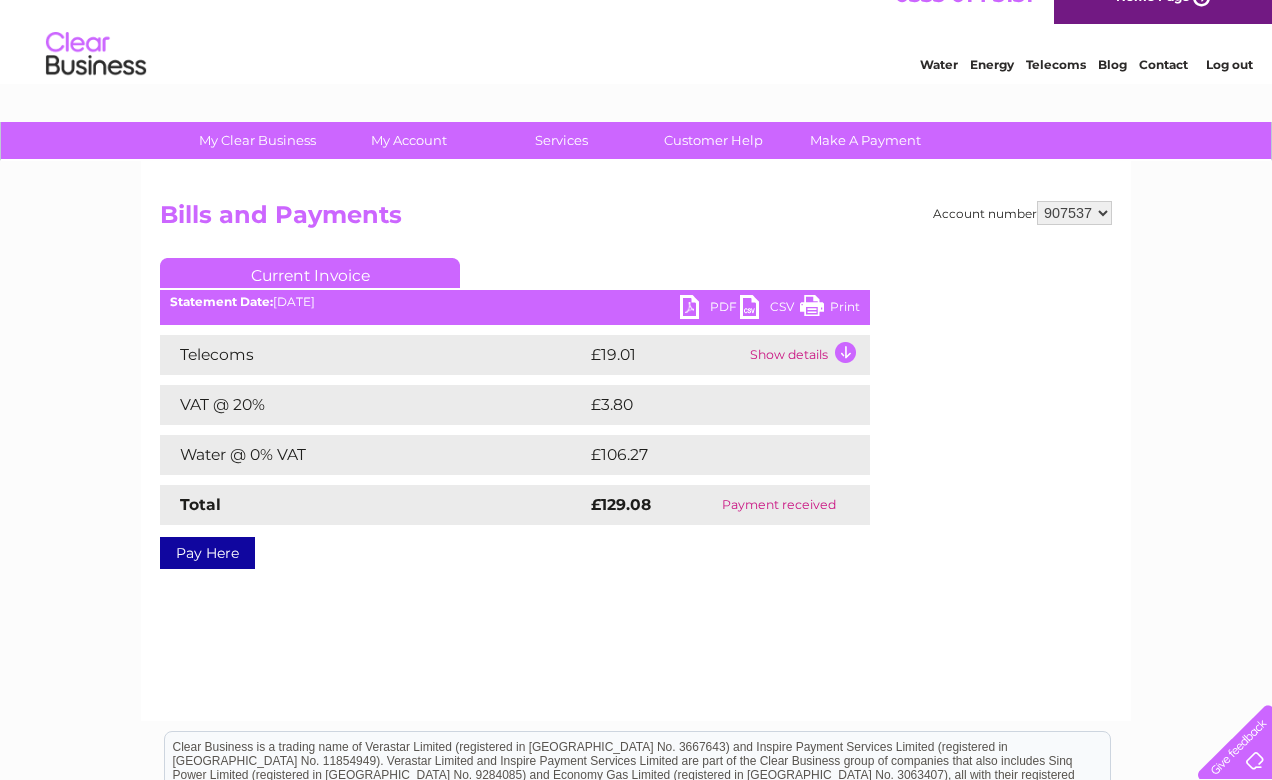 scroll, scrollTop: 41, scrollLeft: 0, axis: vertical 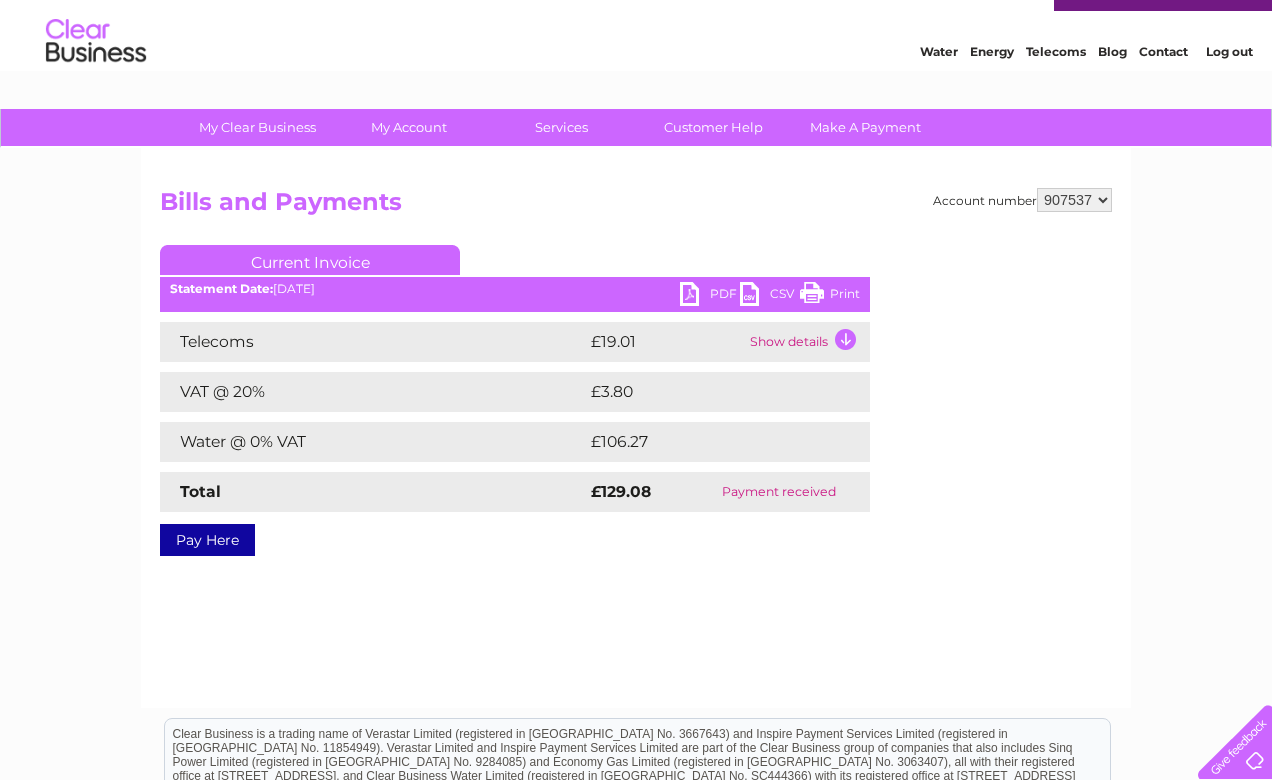 click on "Show details" at bounding box center (807, 342) 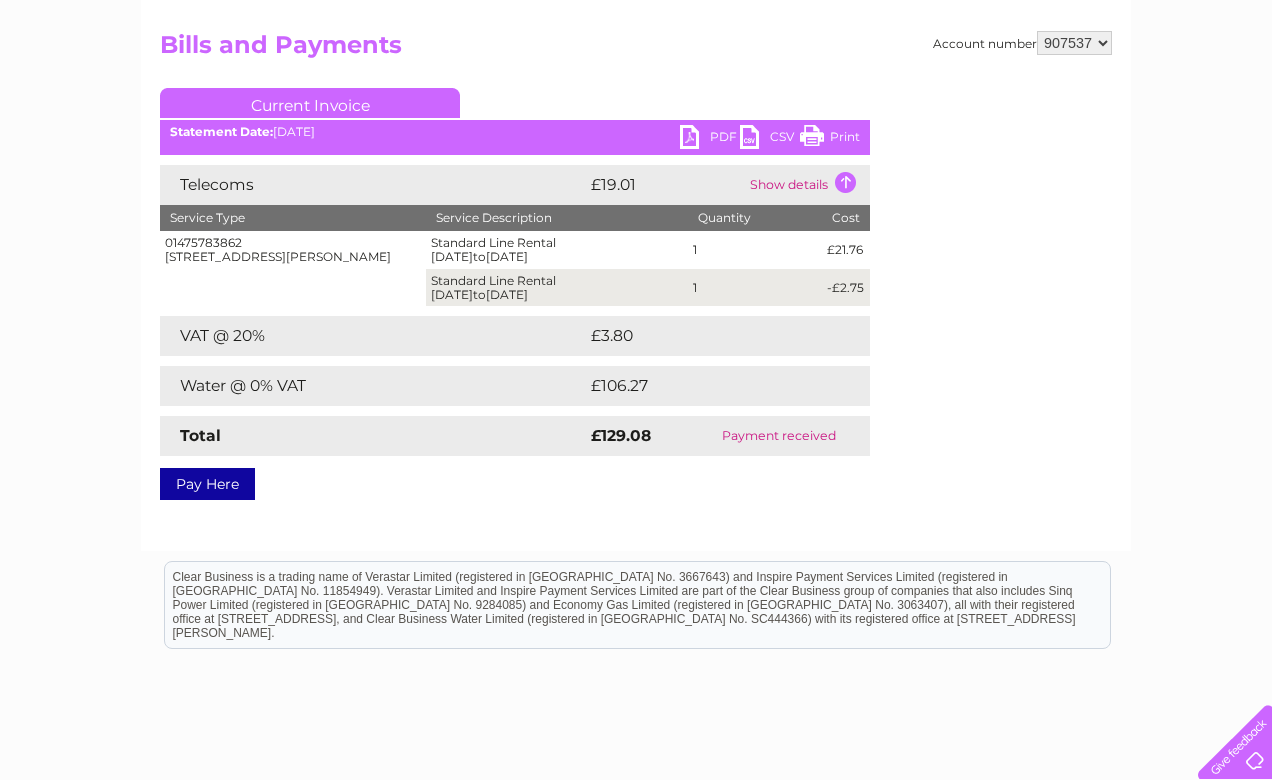 scroll, scrollTop: 195, scrollLeft: 0, axis: vertical 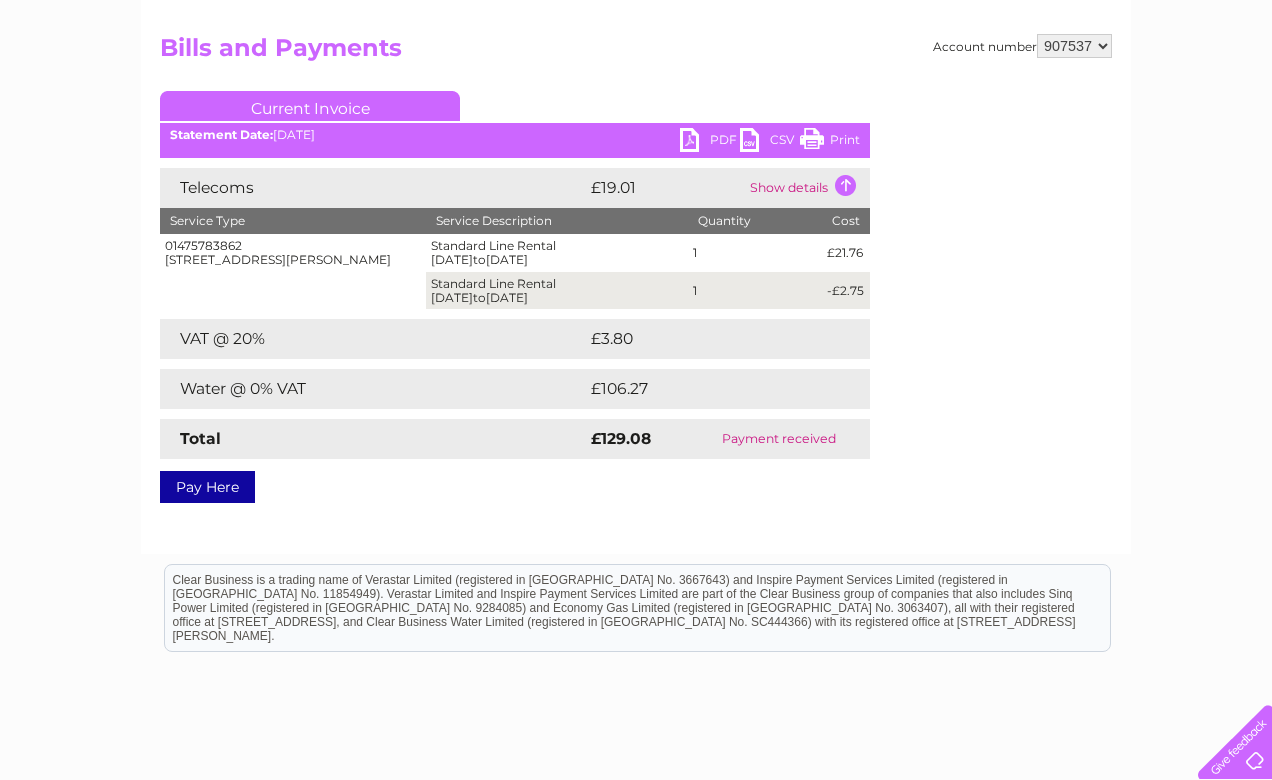 click on "Show details" at bounding box center [807, 188] 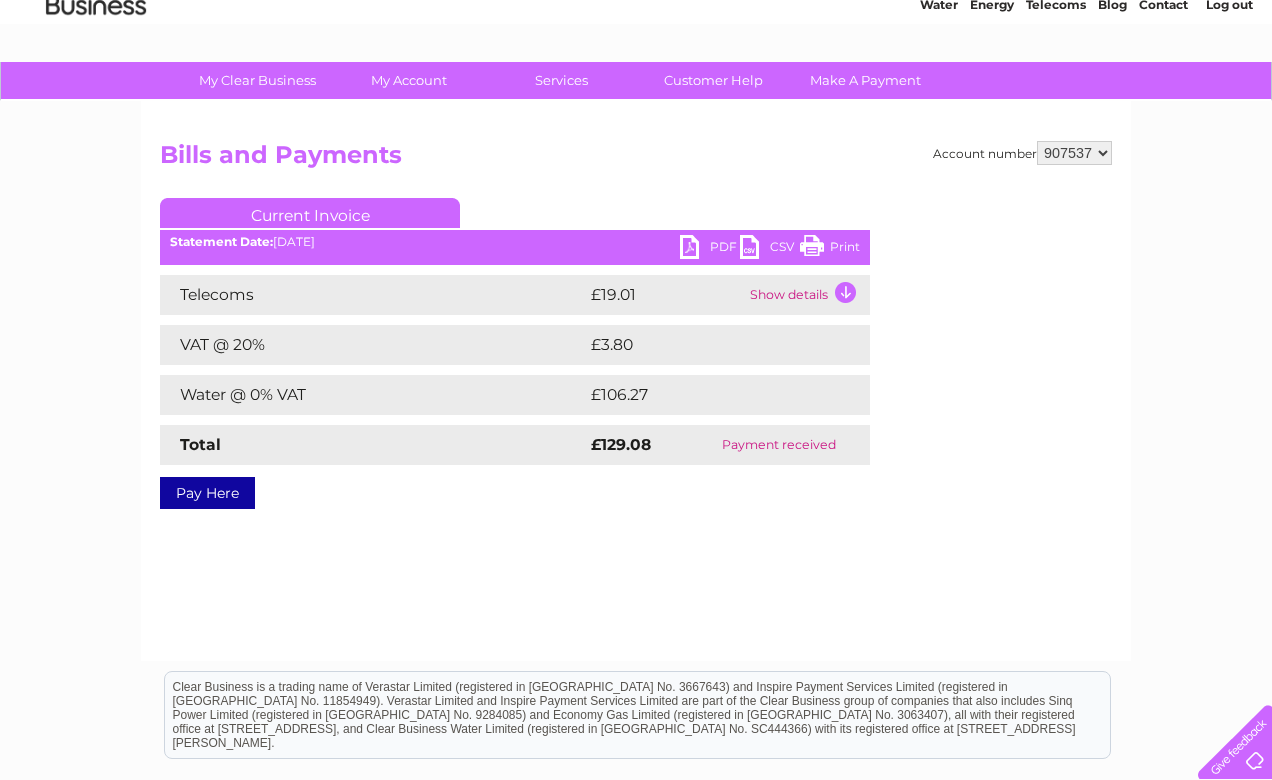 scroll, scrollTop: 82, scrollLeft: 0, axis: vertical 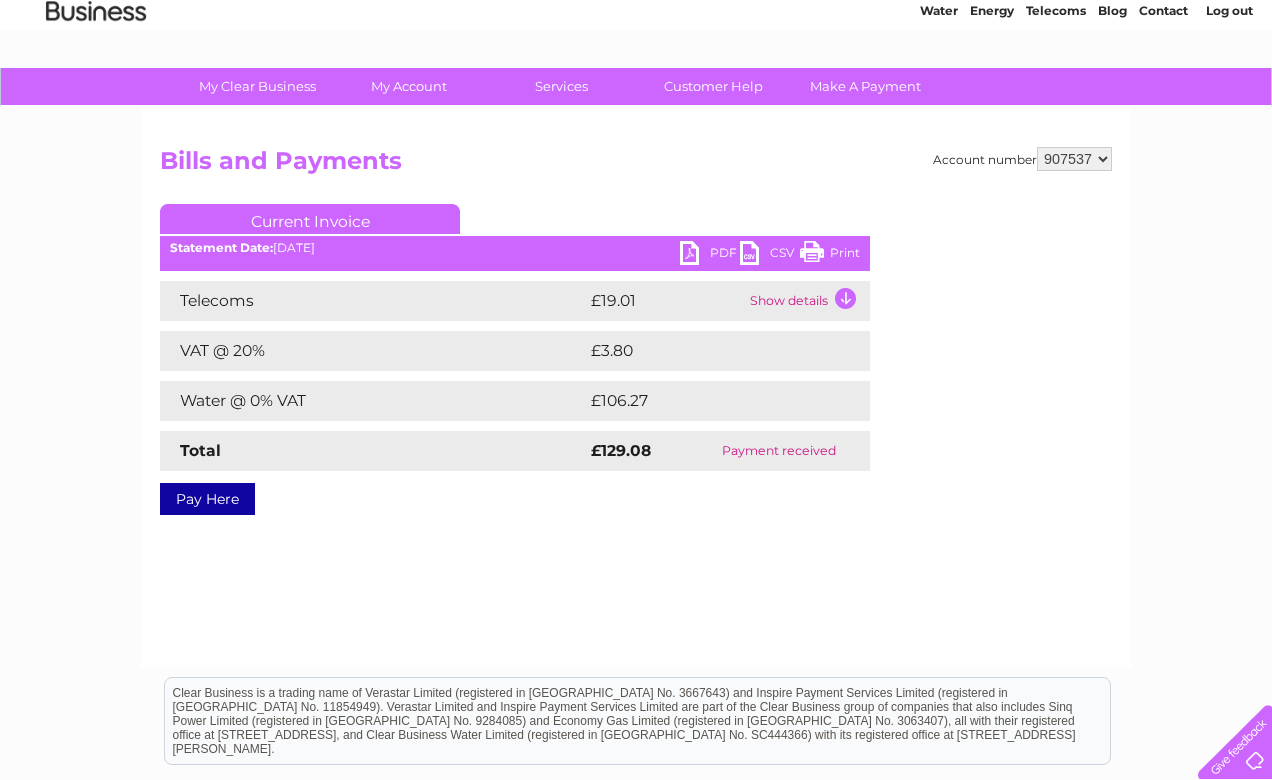 click on "Show details" at bounding box center (807, 301) 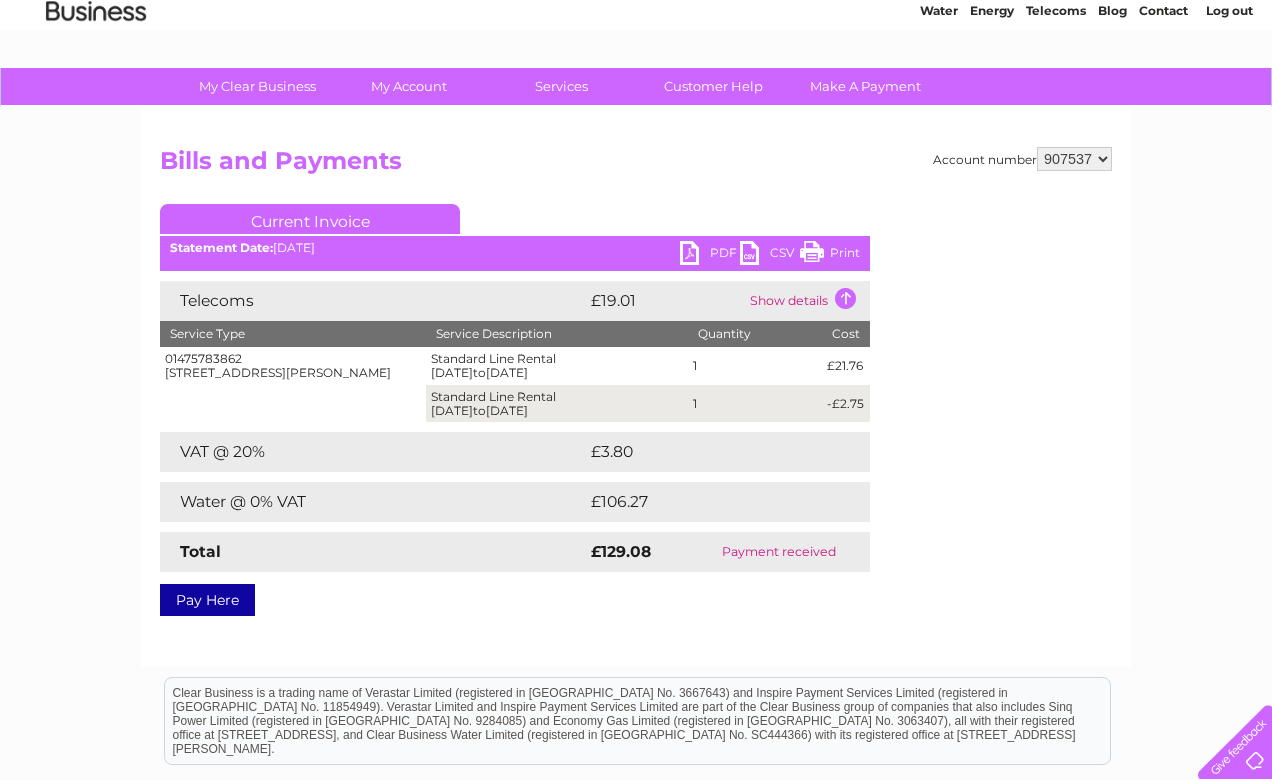 click on "Show details" at bounding box center [807, 301] 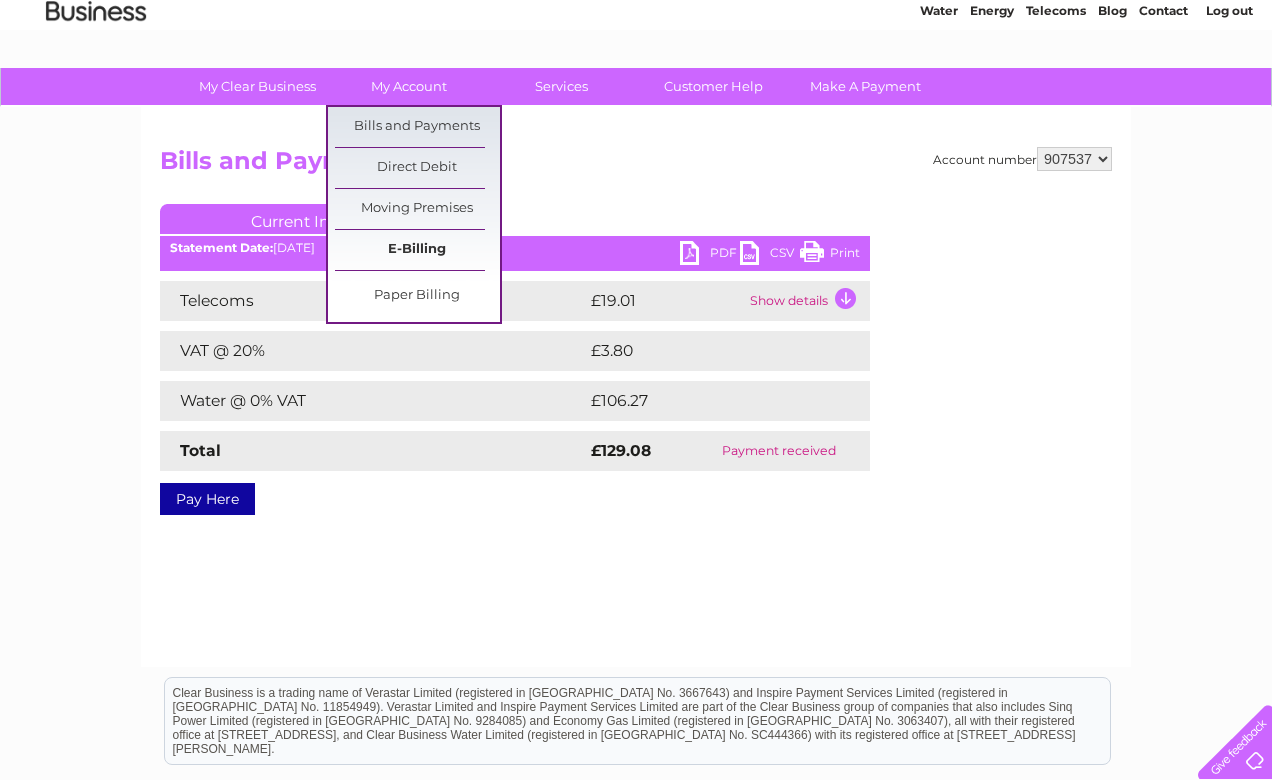 click on "E-Billing" at bounding box center (417, 250) 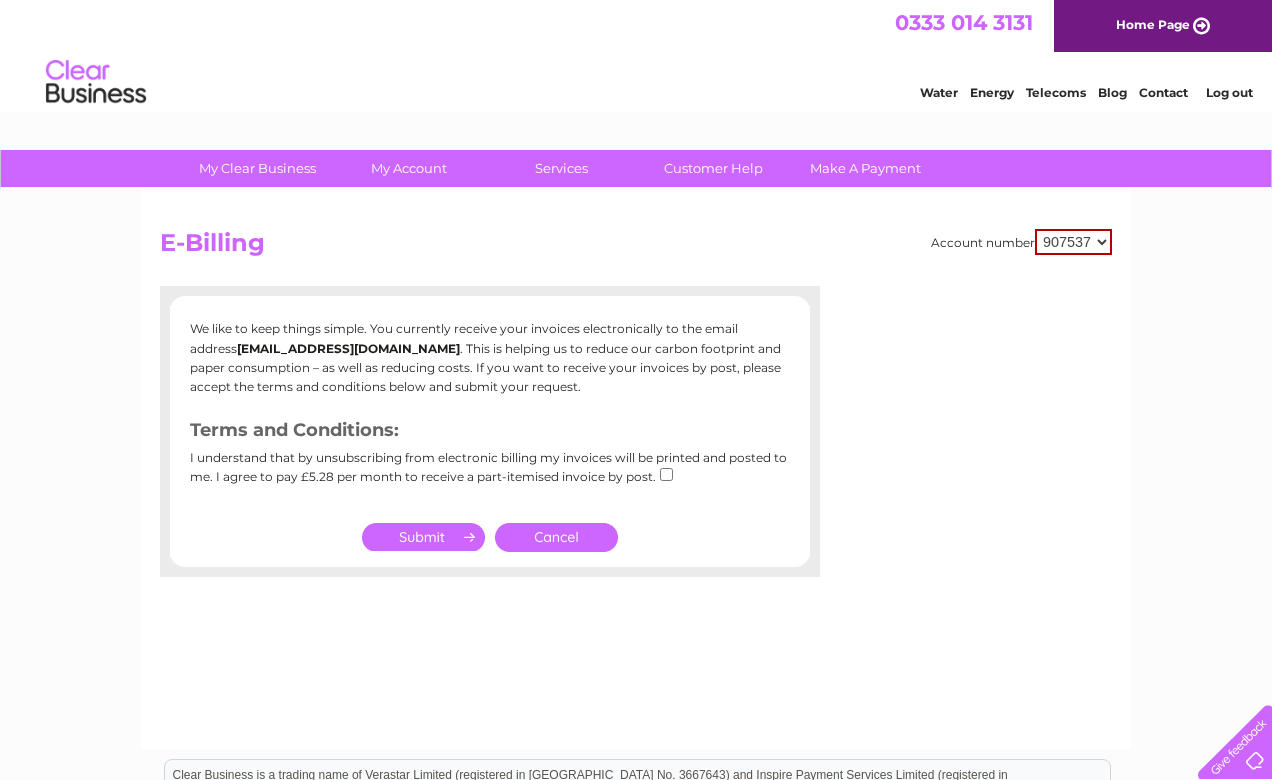 scroll, scrollTop: 0, scrollLeft: 0, axis: both 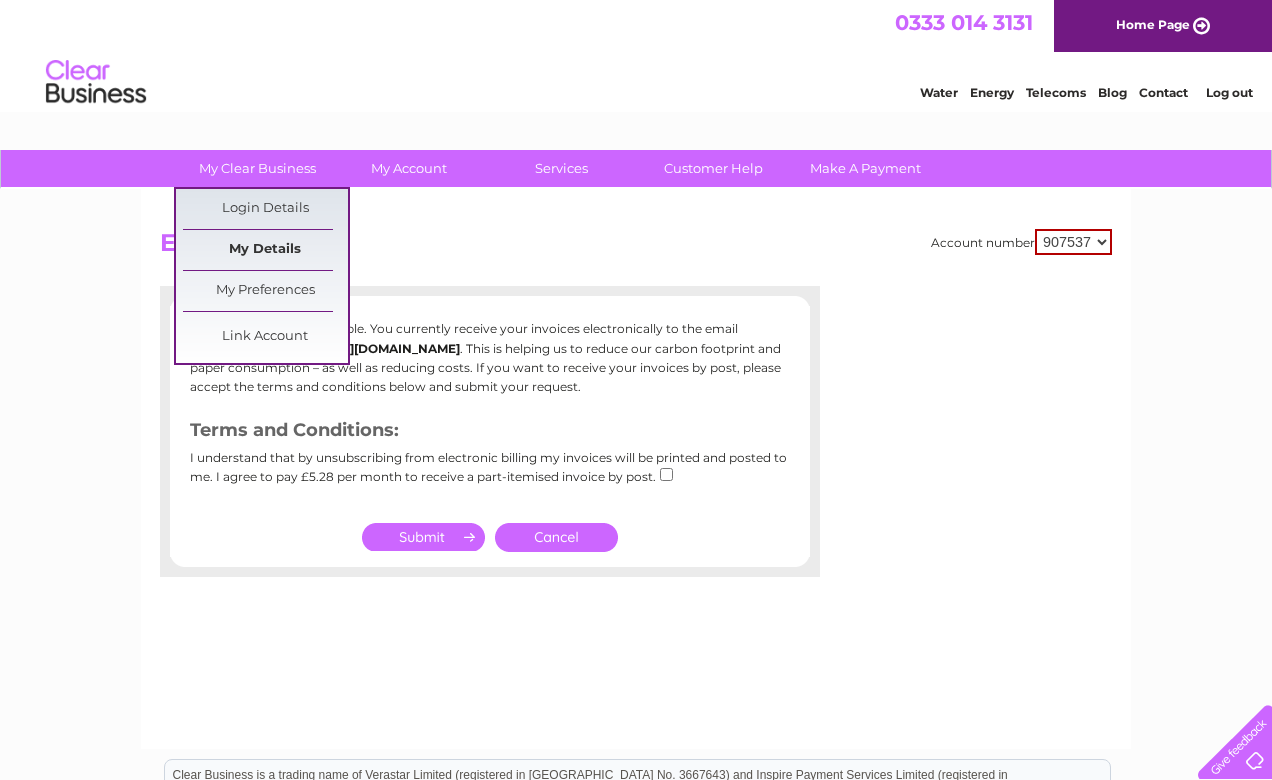 click on "My Details" at bounding box center [265, 250] 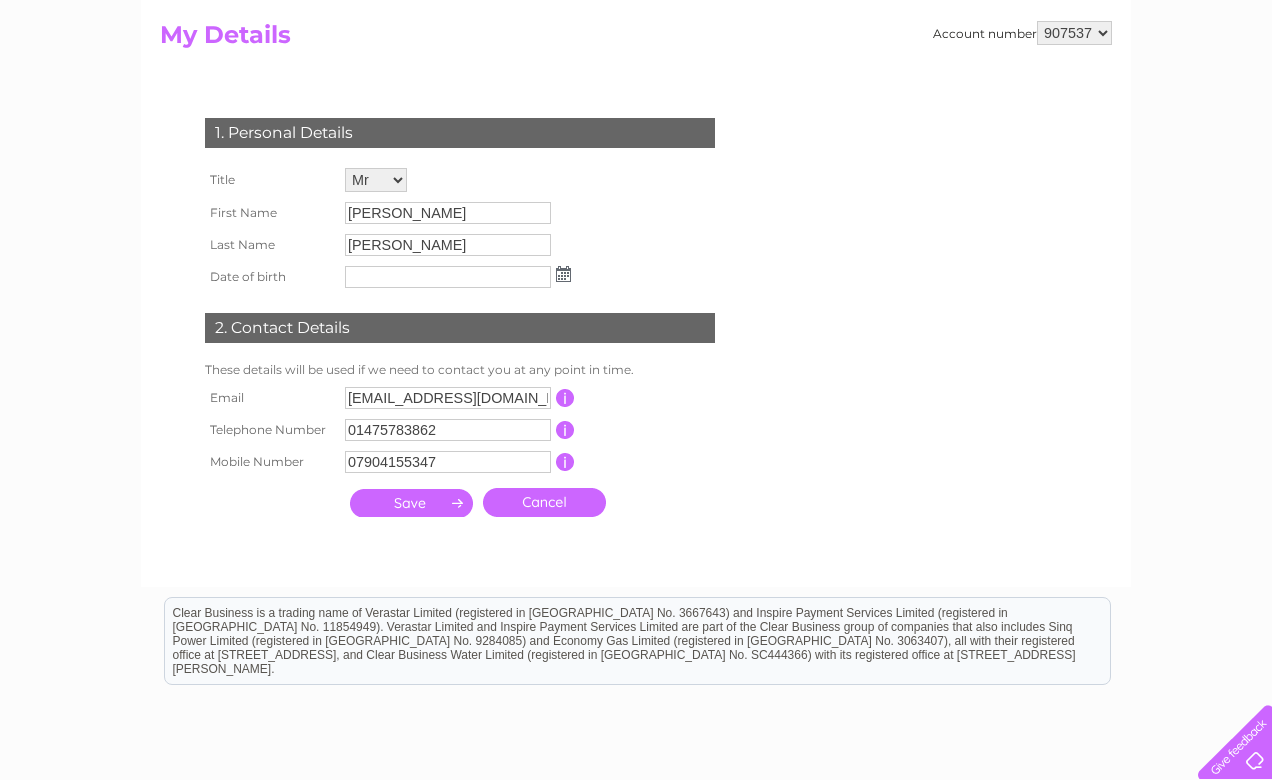 scroll, scrollTop: 246, scrollLeft: 0, axis: vertical 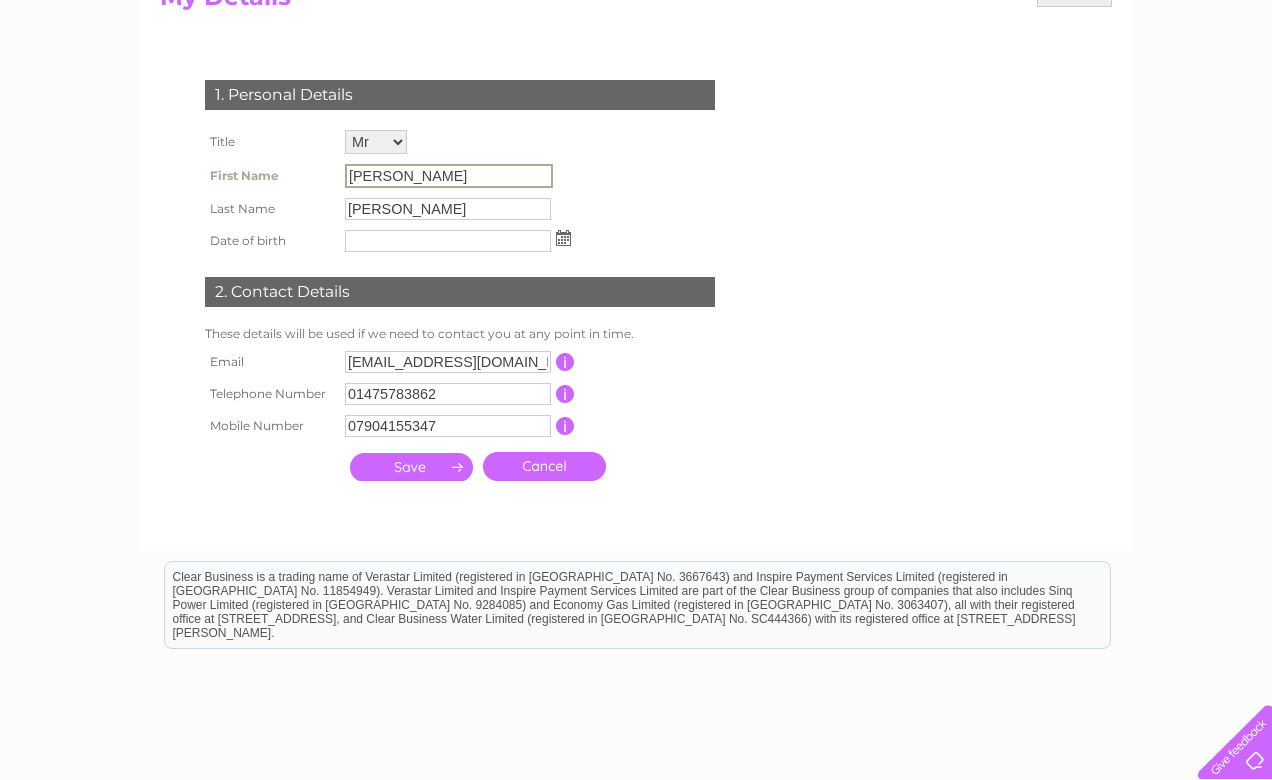 click on "Douglas" at bounding box center [449, 176] 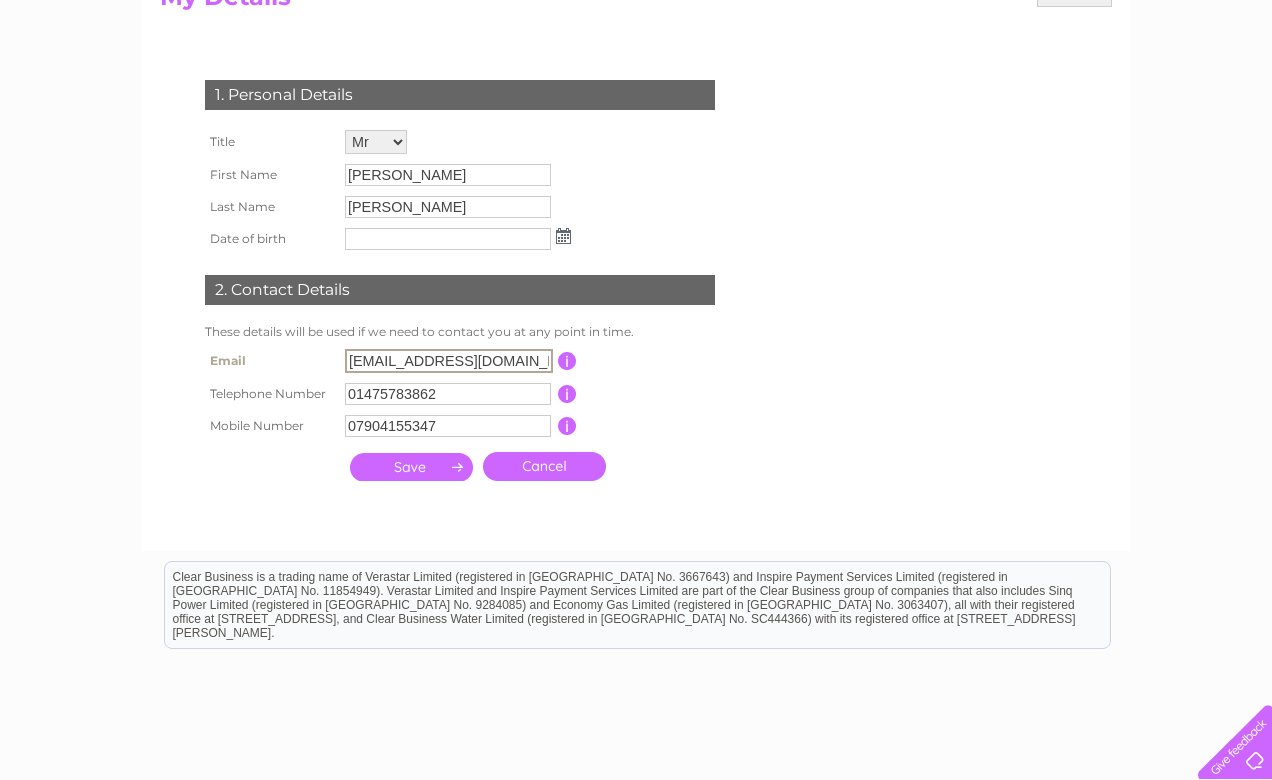 drag, startPoint x: 499, startPoint y: 360, endPoint x: 333, endPoint y: 357, distance: 166.0271 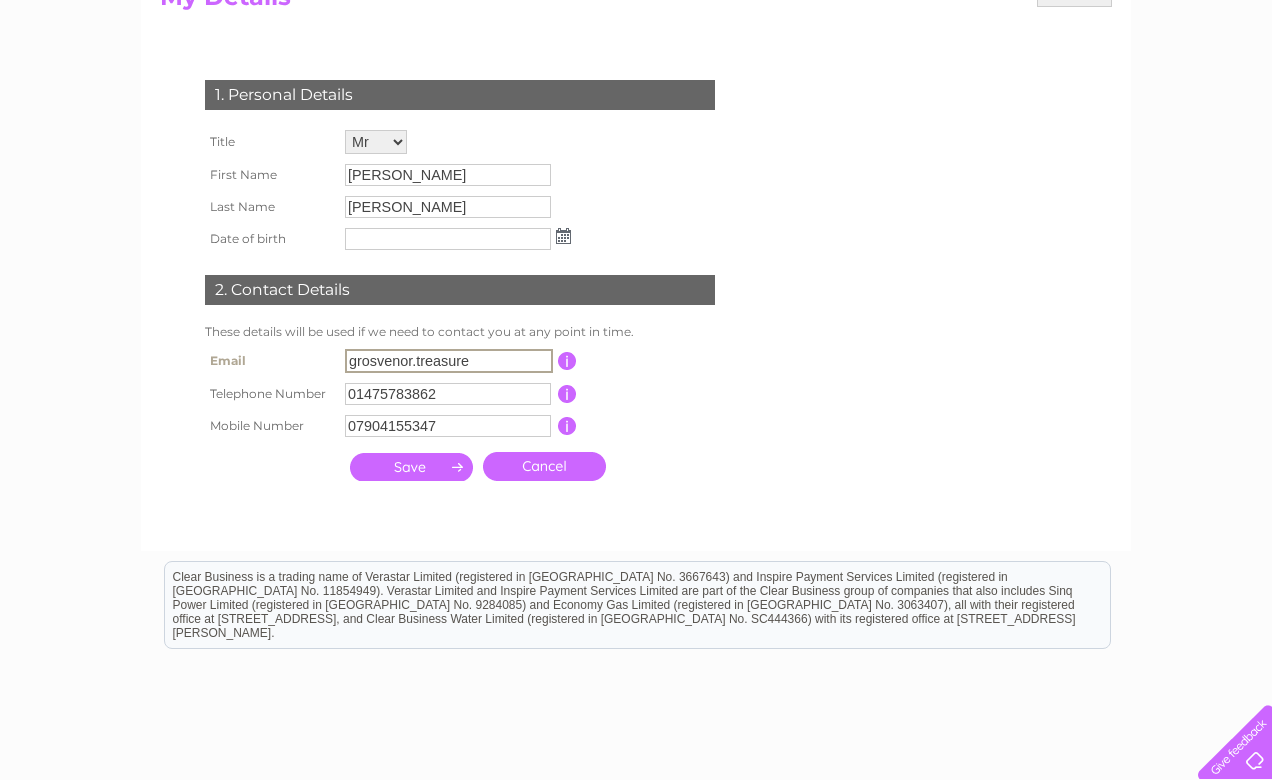 type on "grosvenor.treasurer" 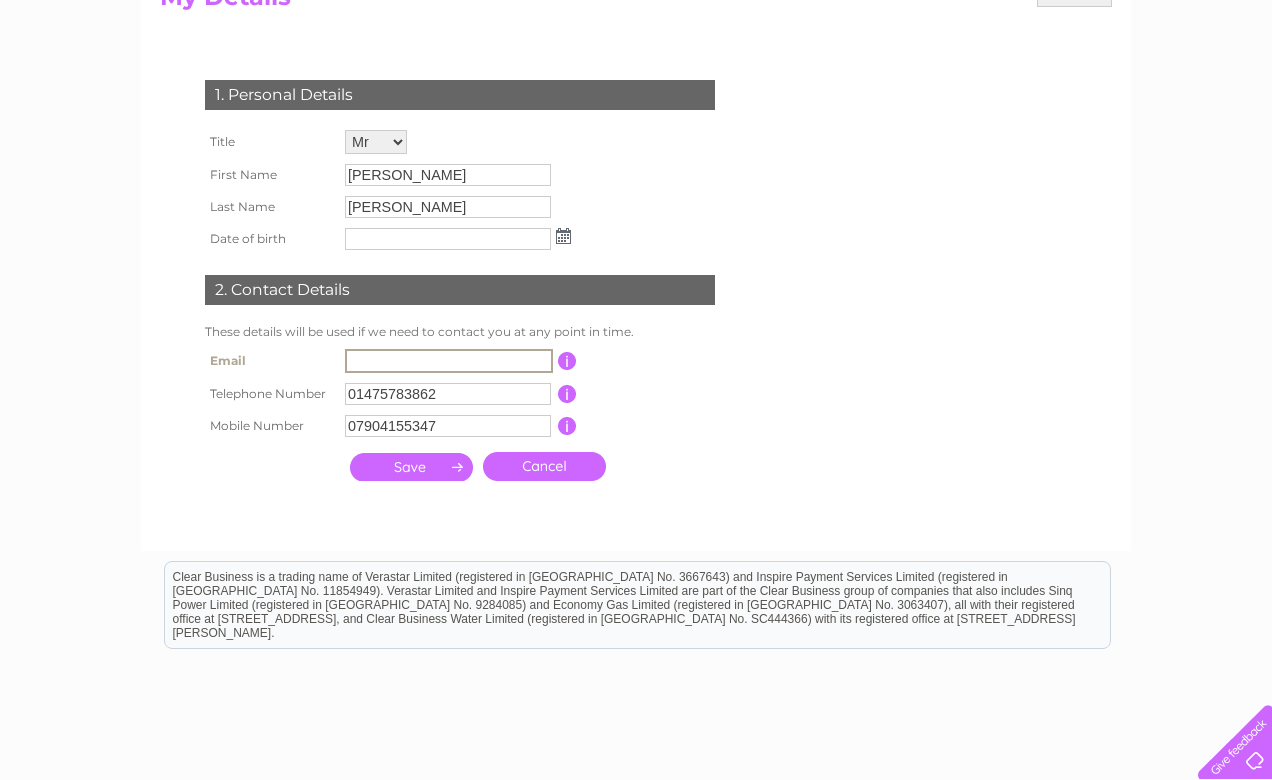 type on "grosvenor.treasurer1855@gmail.com" 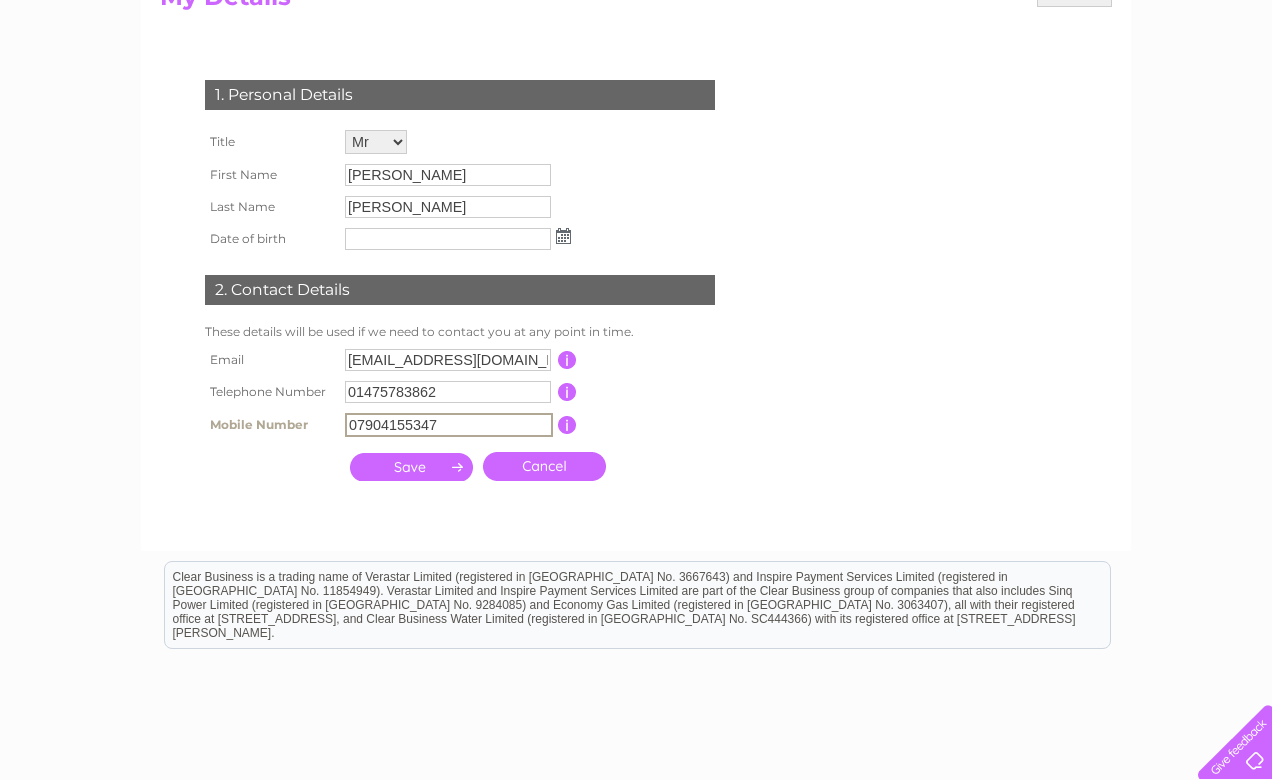 drag, startPoint x: 450, startPoint y: 434, endPoint x: 330, endPoint y: 418, distance: 121.061966 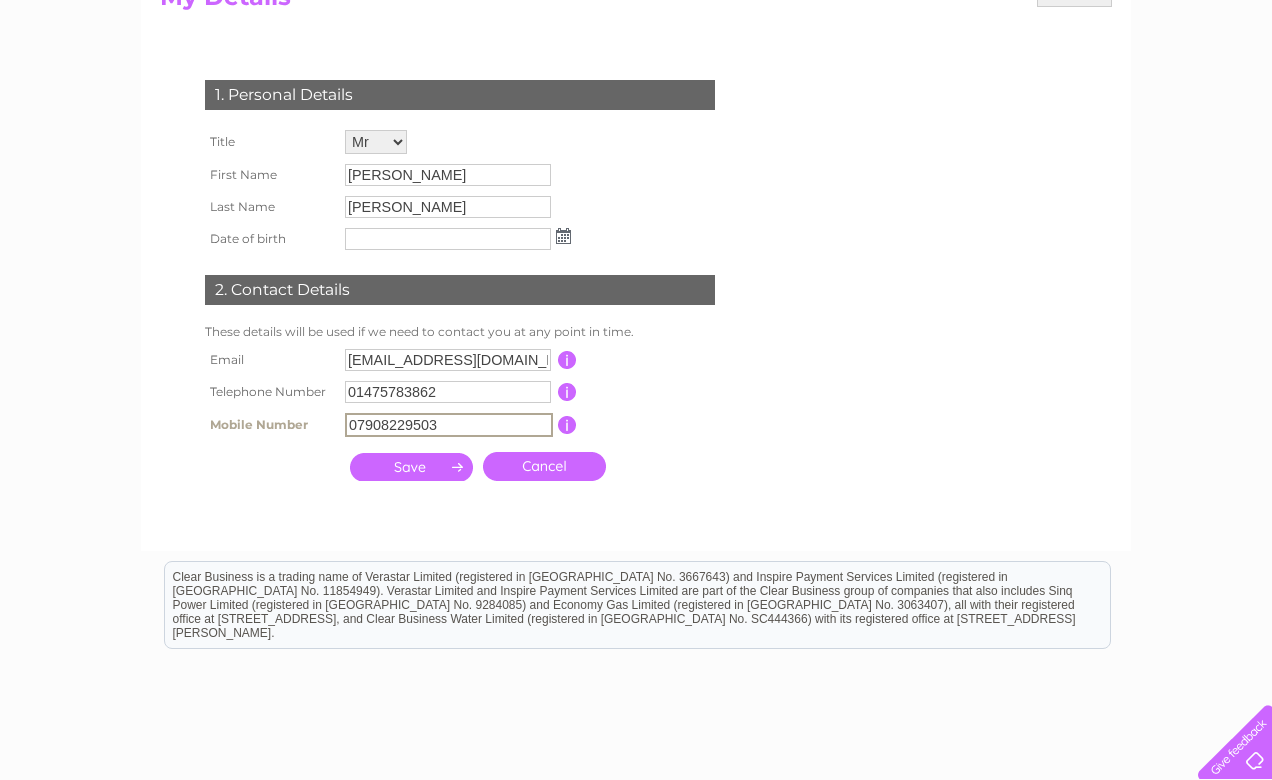 type on "07908229503" 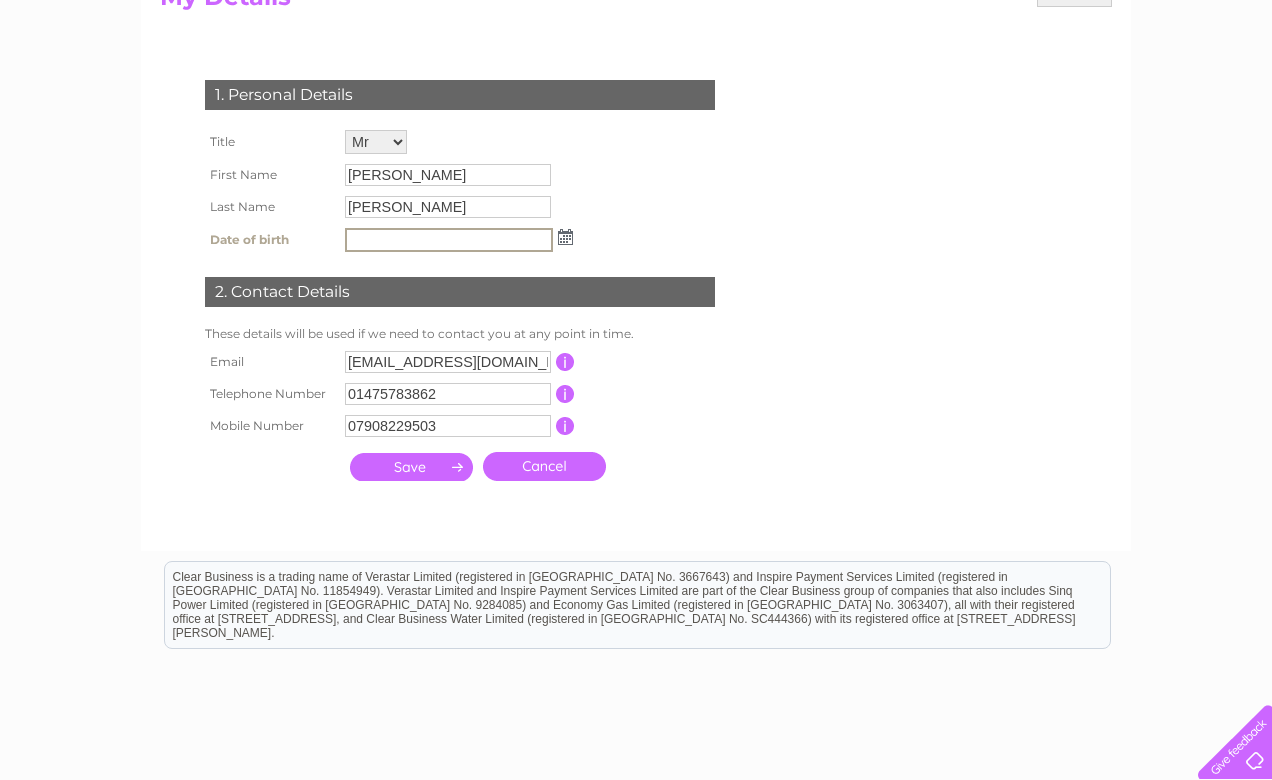 click at bounding box center [565, 237] 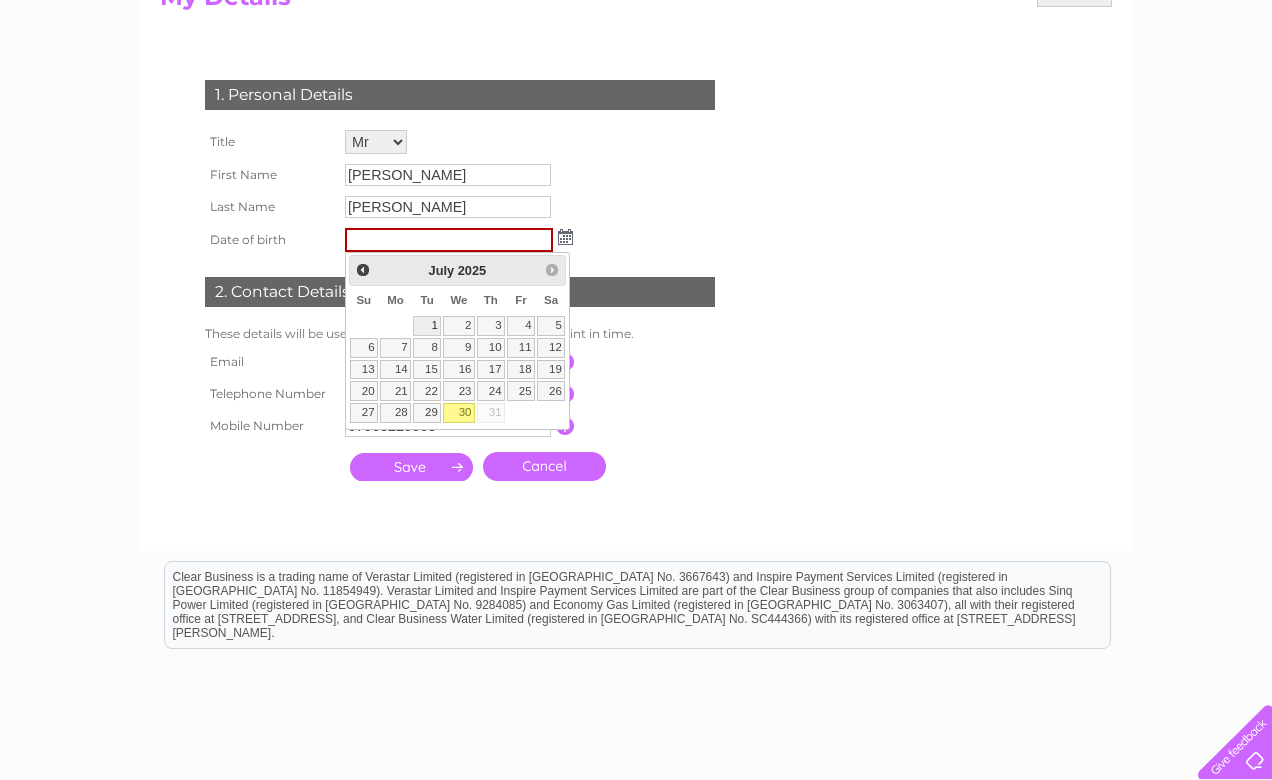 click on "1" at bounding box center (427, 326) 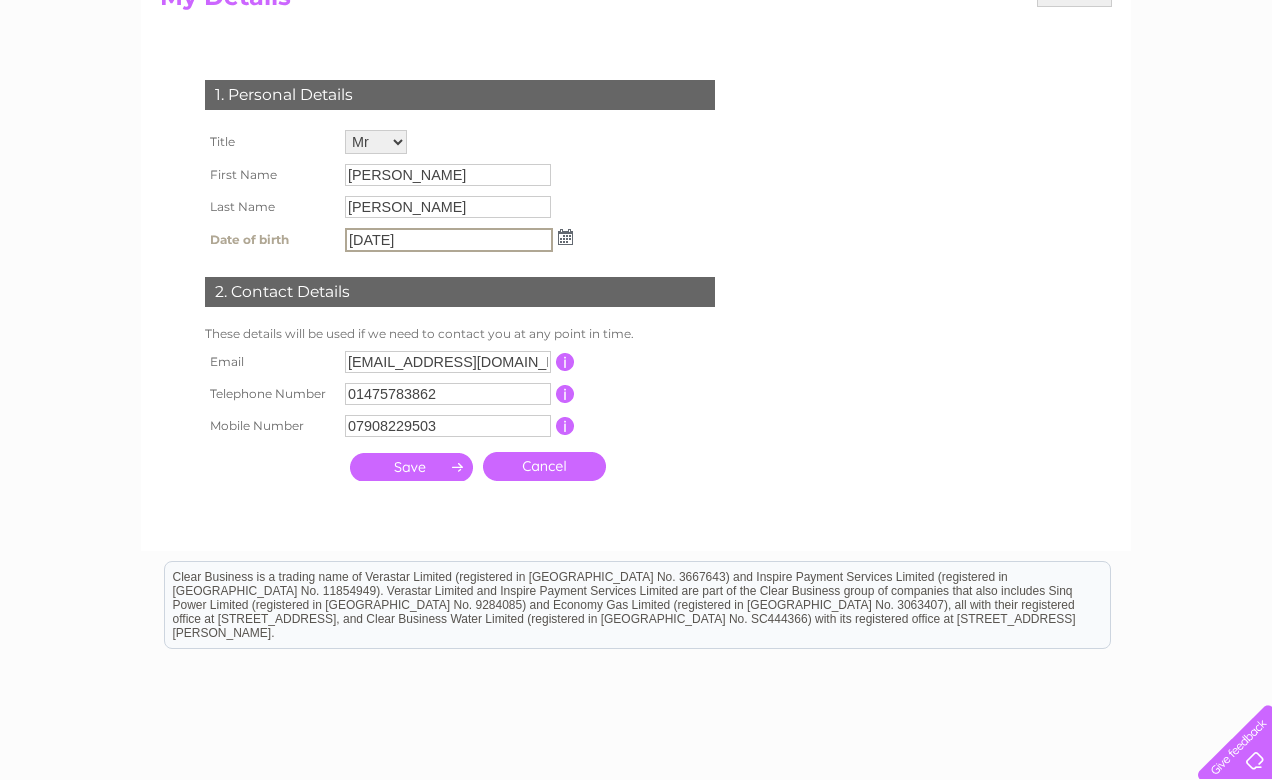 drag, startPoint x: 434, startPoint y: 239, endPoint x: 324, endPoint y: 230, distance: 110.36757 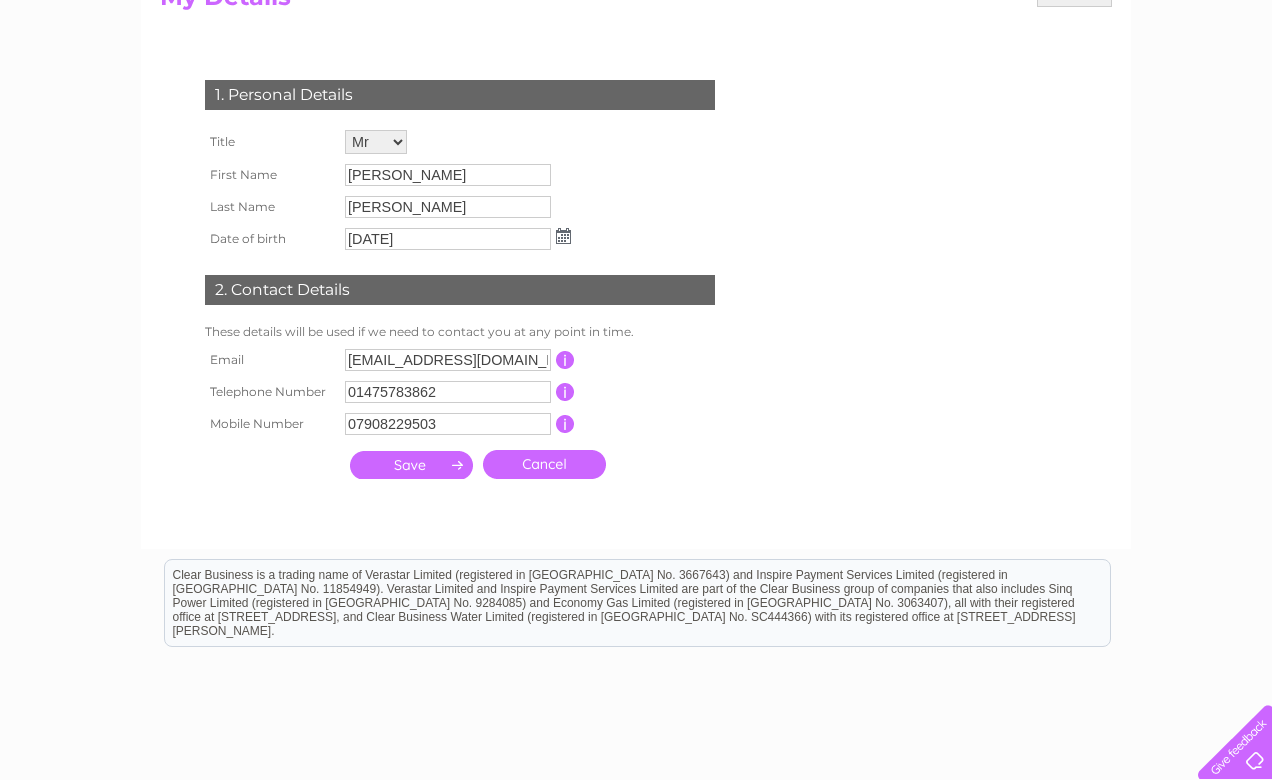 click at bounding box center [411, 465] 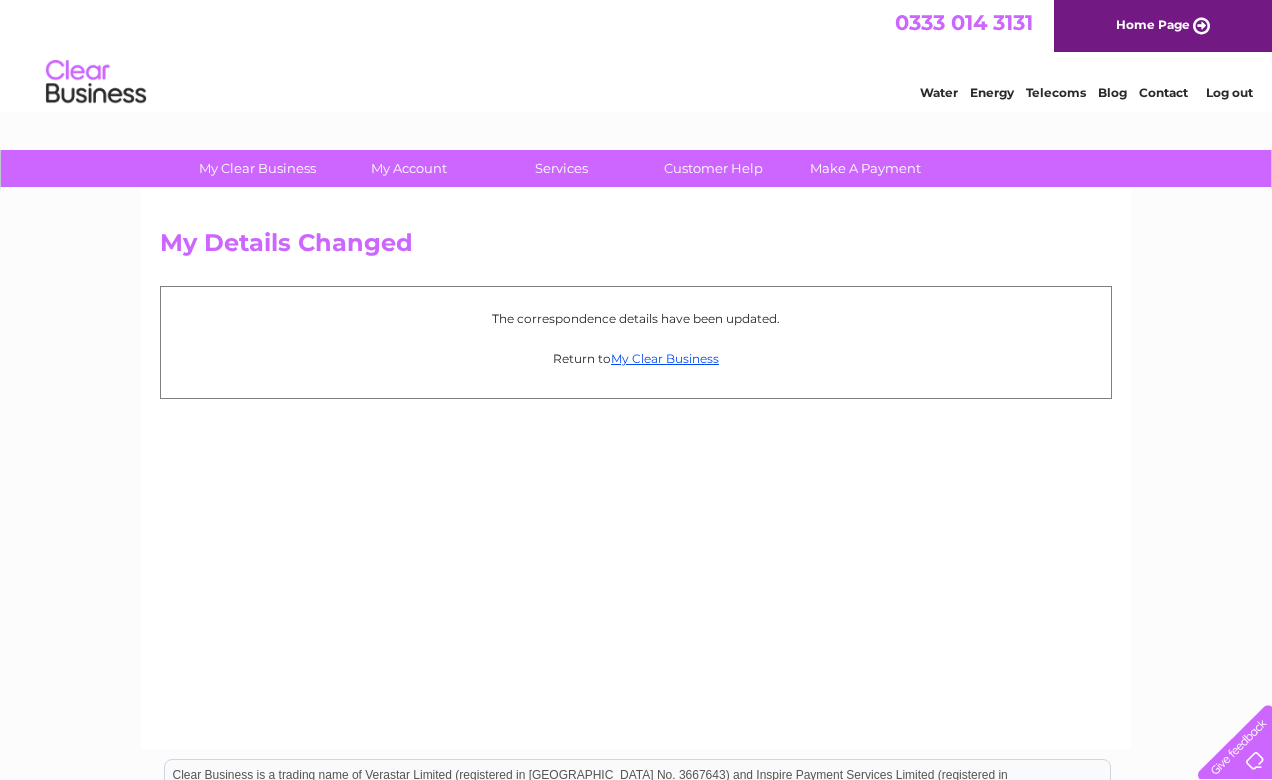 scroll, scrollTop: 0, scrollLeft: 0, axis: both 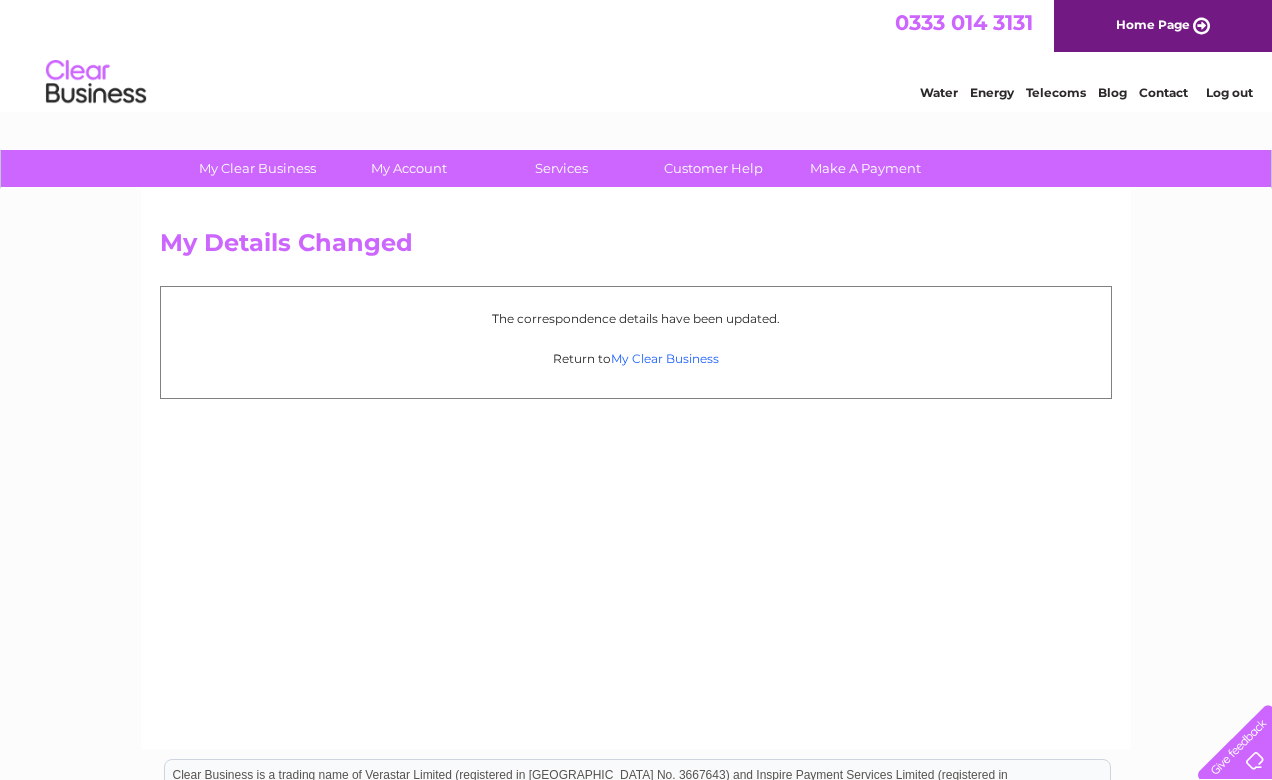 click on "My Clear Business" at bounding box center (665, 358) 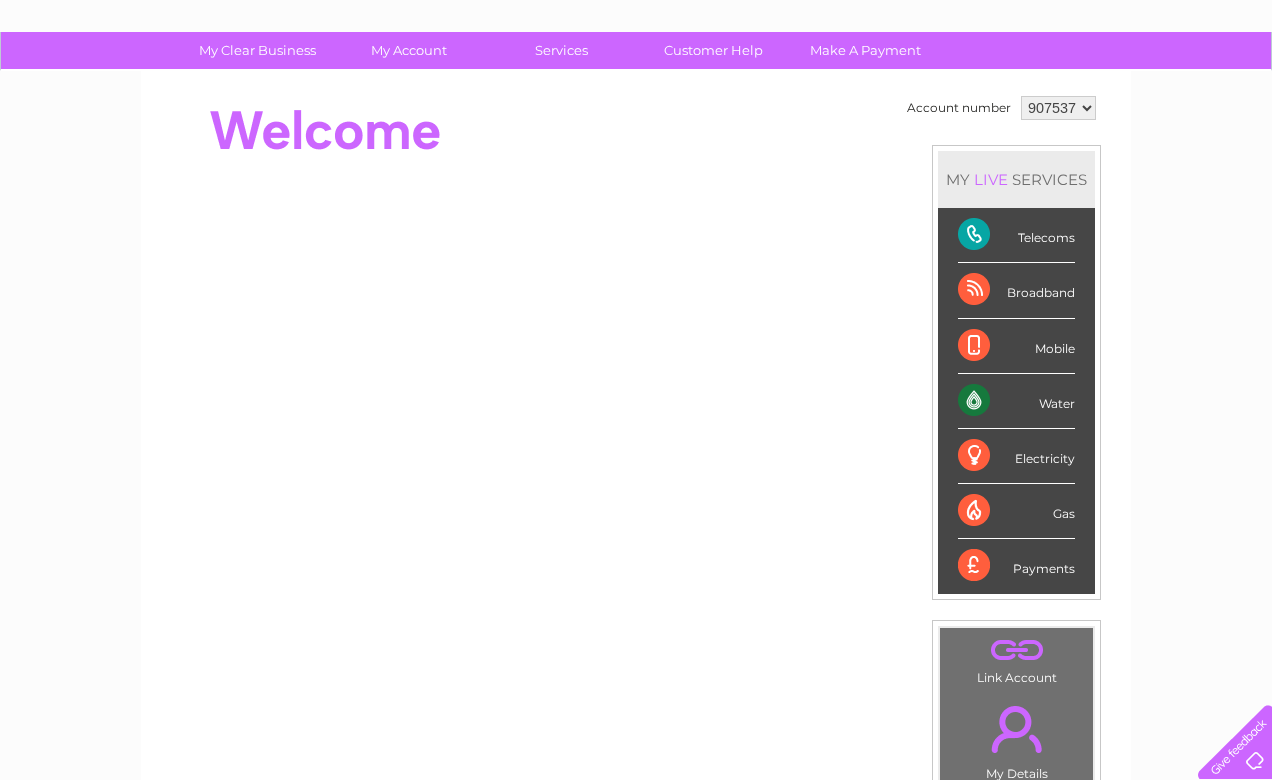scroll, scrollTop: 117, scrollLeft: 0, axis: vertical 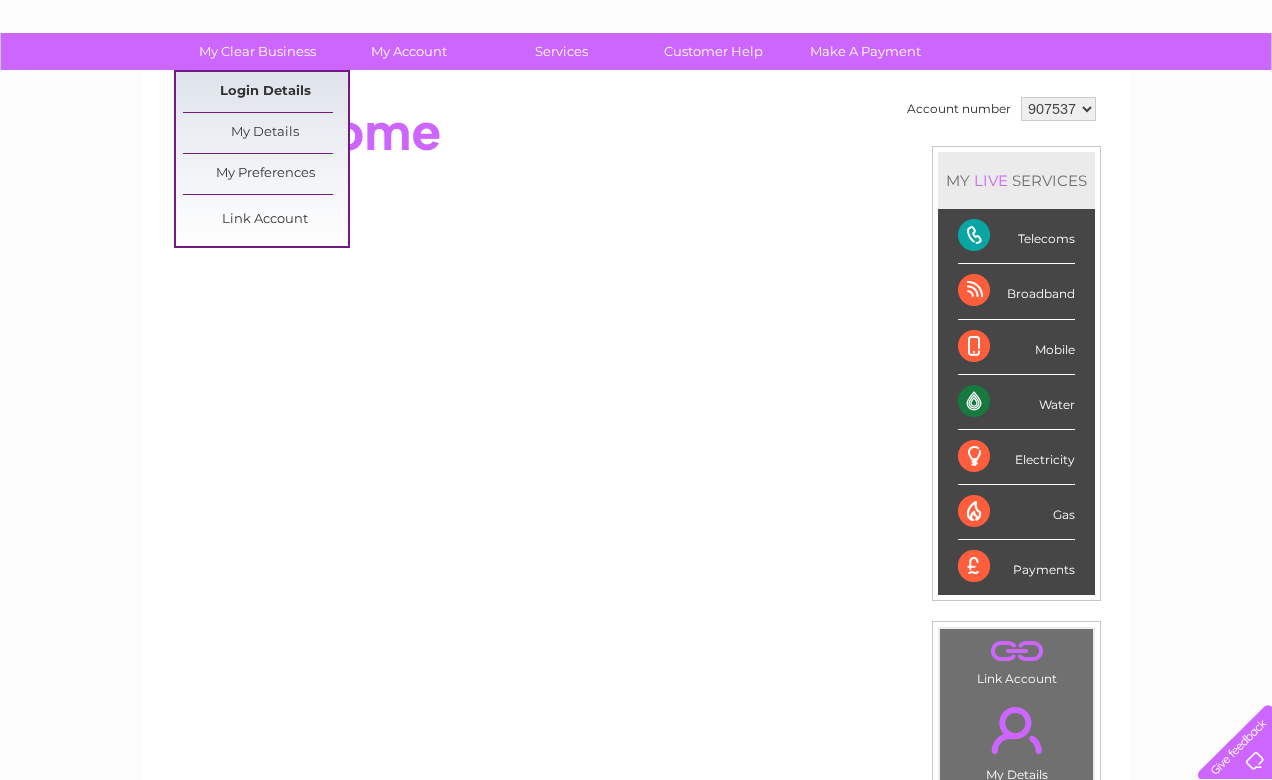click on "Login Details" at bounding box center (265, 92) 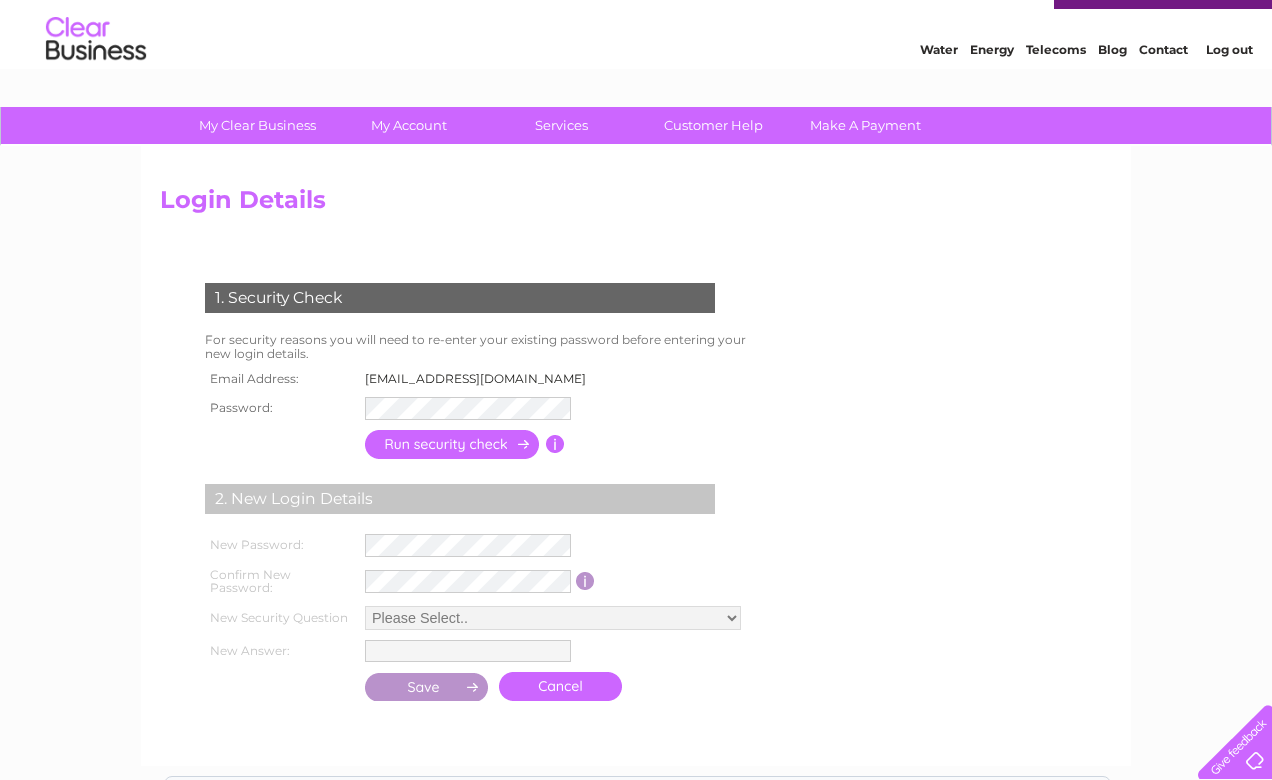 scroll, scrollTop: 42, scrollLeft: 0, axis: vertical 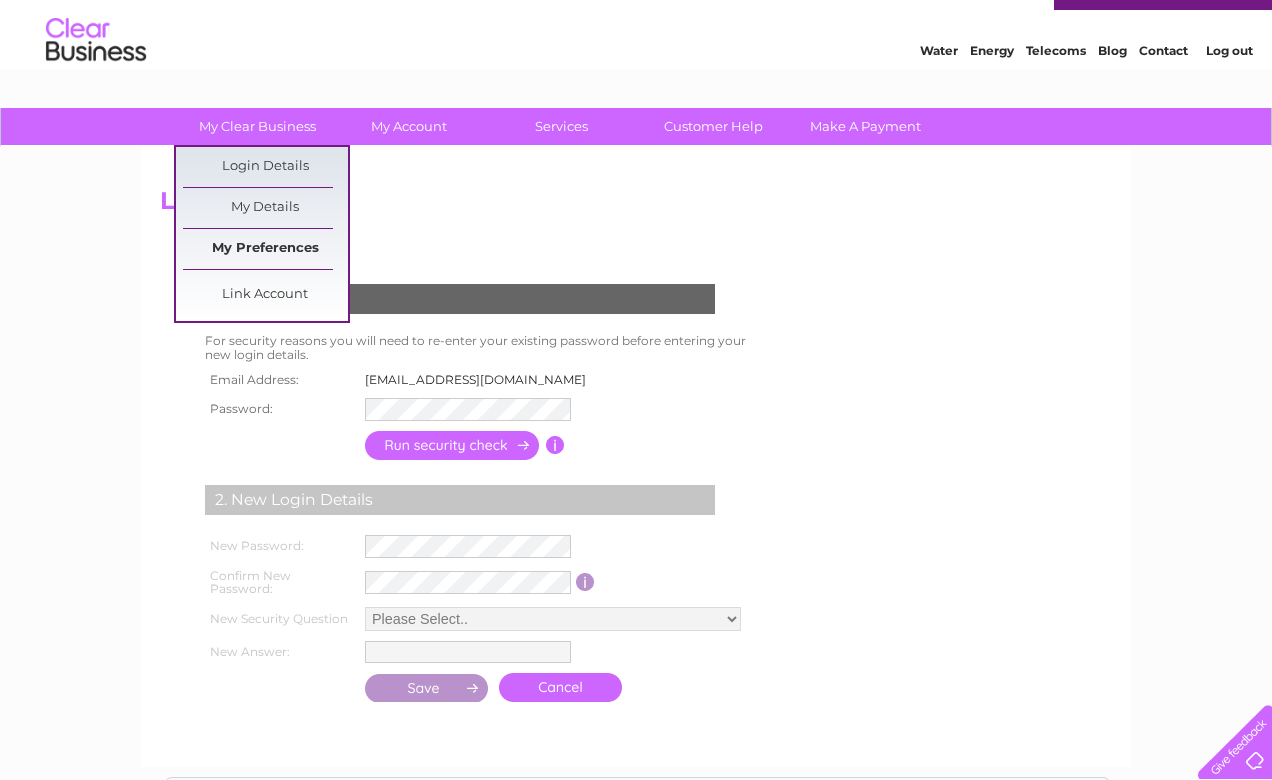 click on "My Preferences" at bounding box center [265, 249] 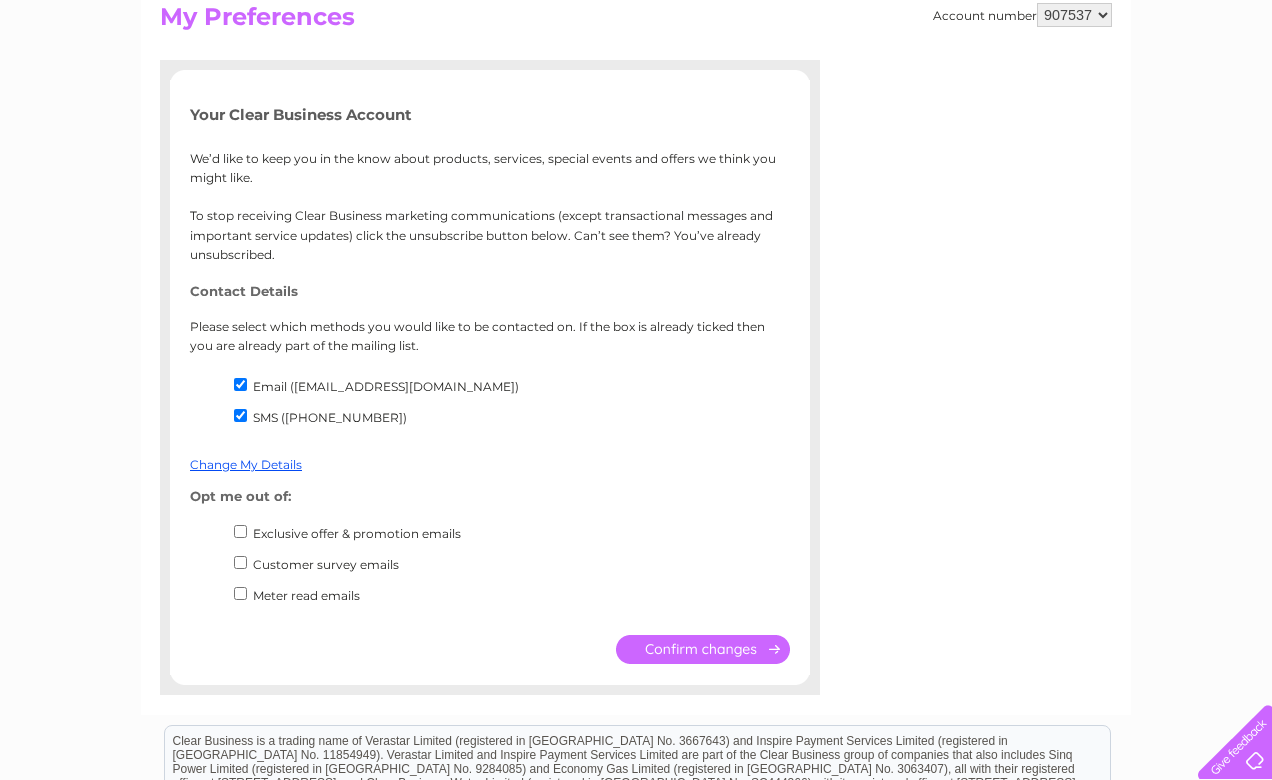 scroll, scrollTop: 245, scrollLeft: 0, axis: vertical 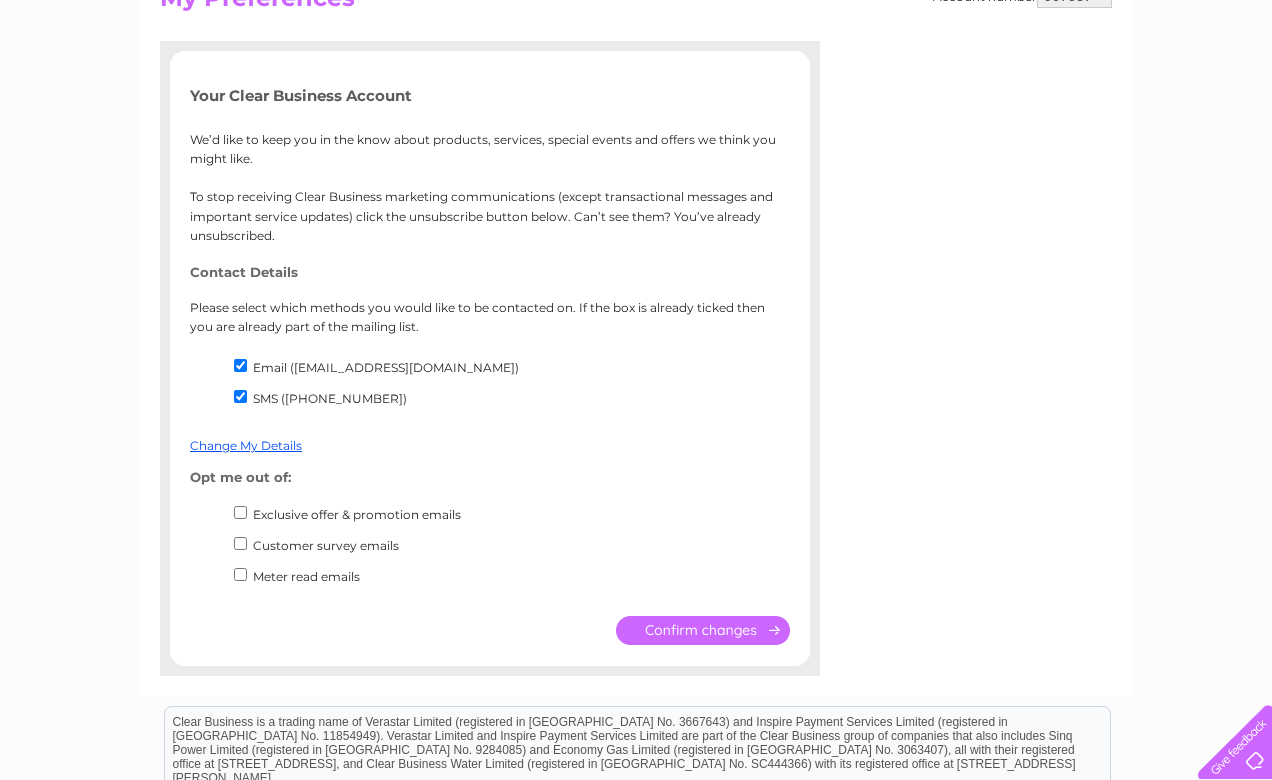 click on "Exclusive offer & promotion emails" at bounding box center [240, 512] 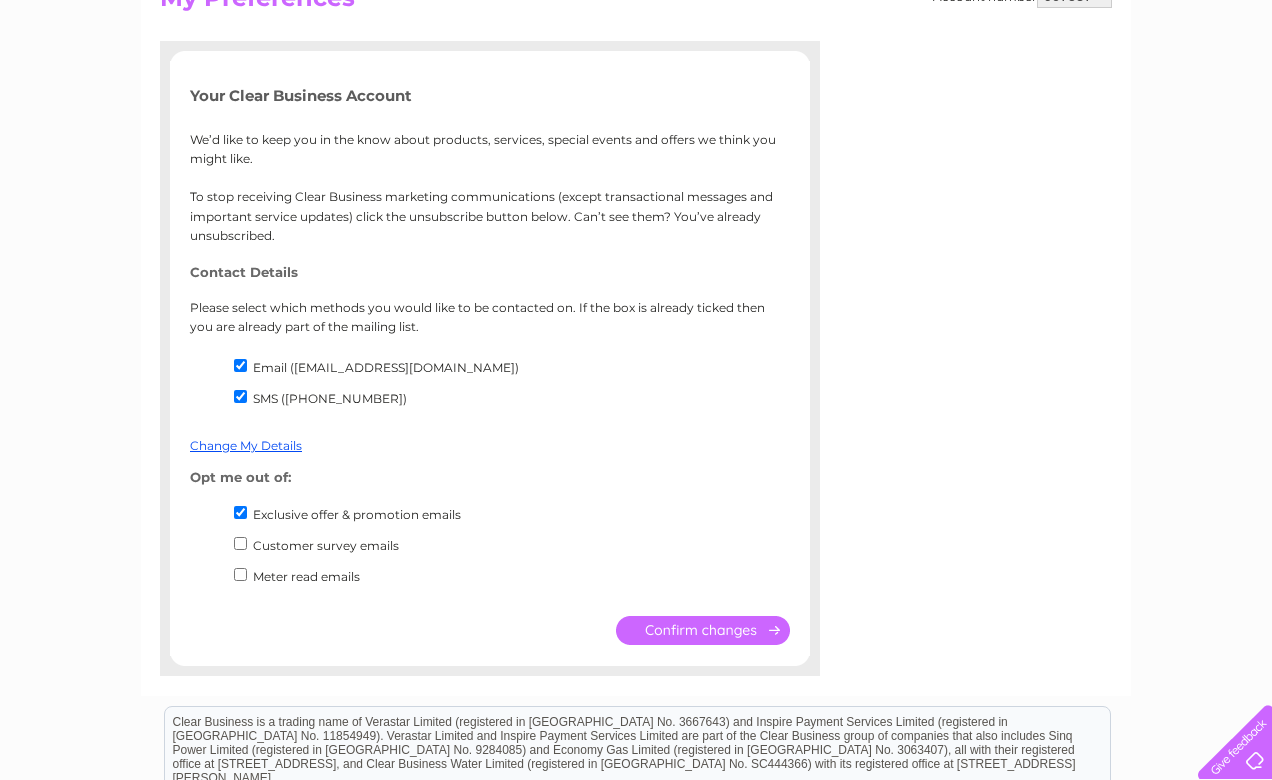 click on "Customer survey emails" at bounding box center [510, 549] 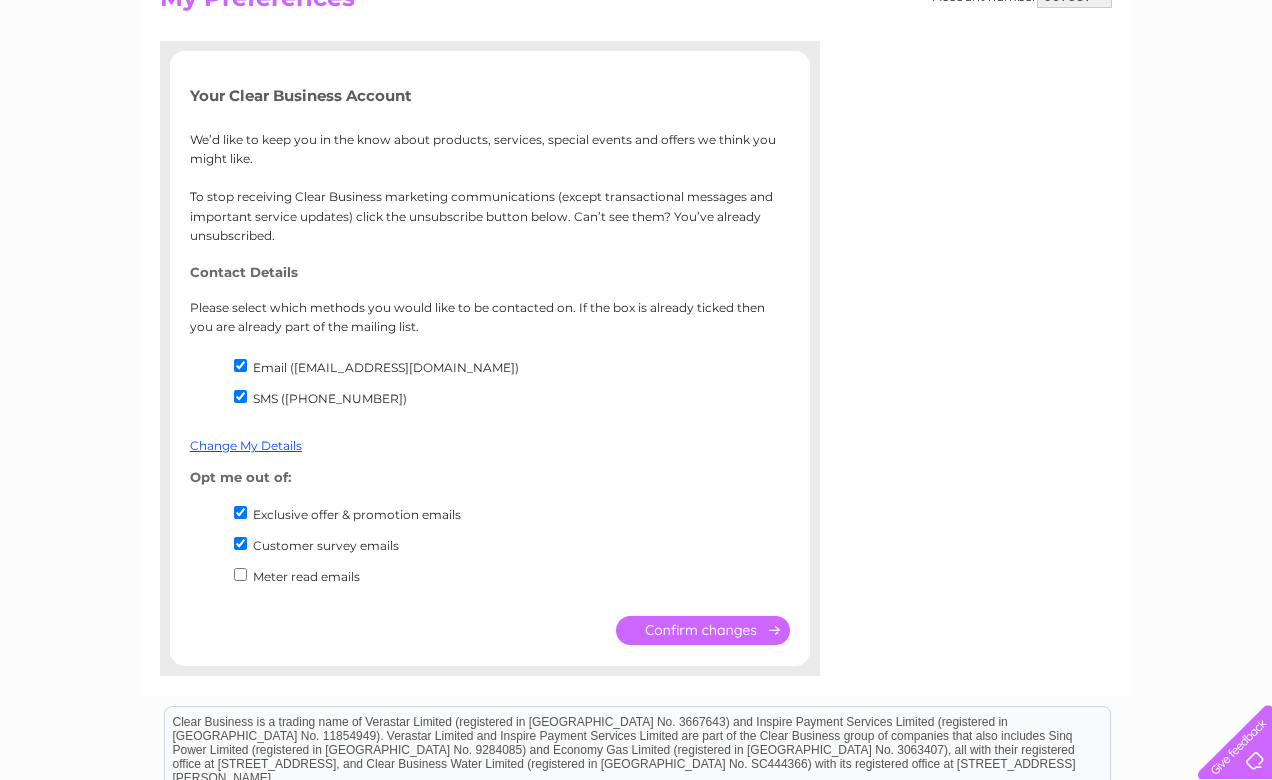 click at bounding box center (703, 630) 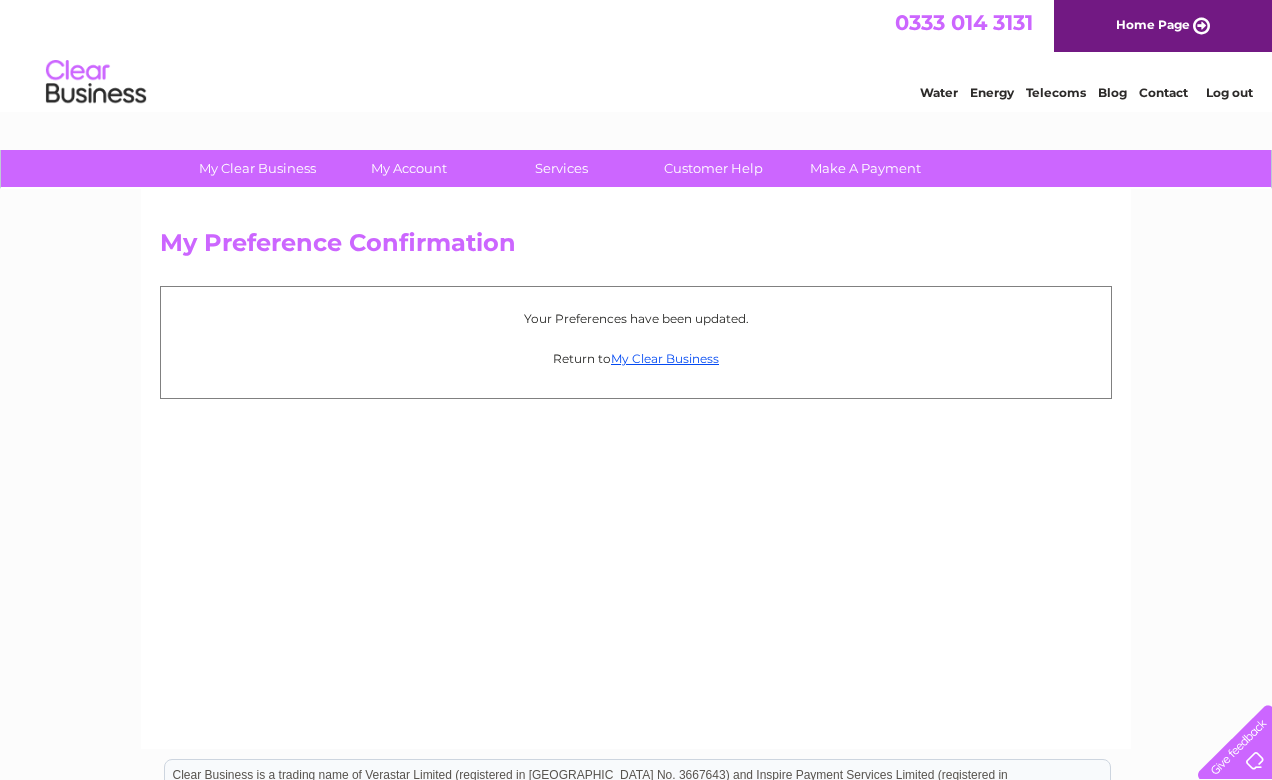 scroll, scrollTop: 0, scrollLeft: 0, axis: both 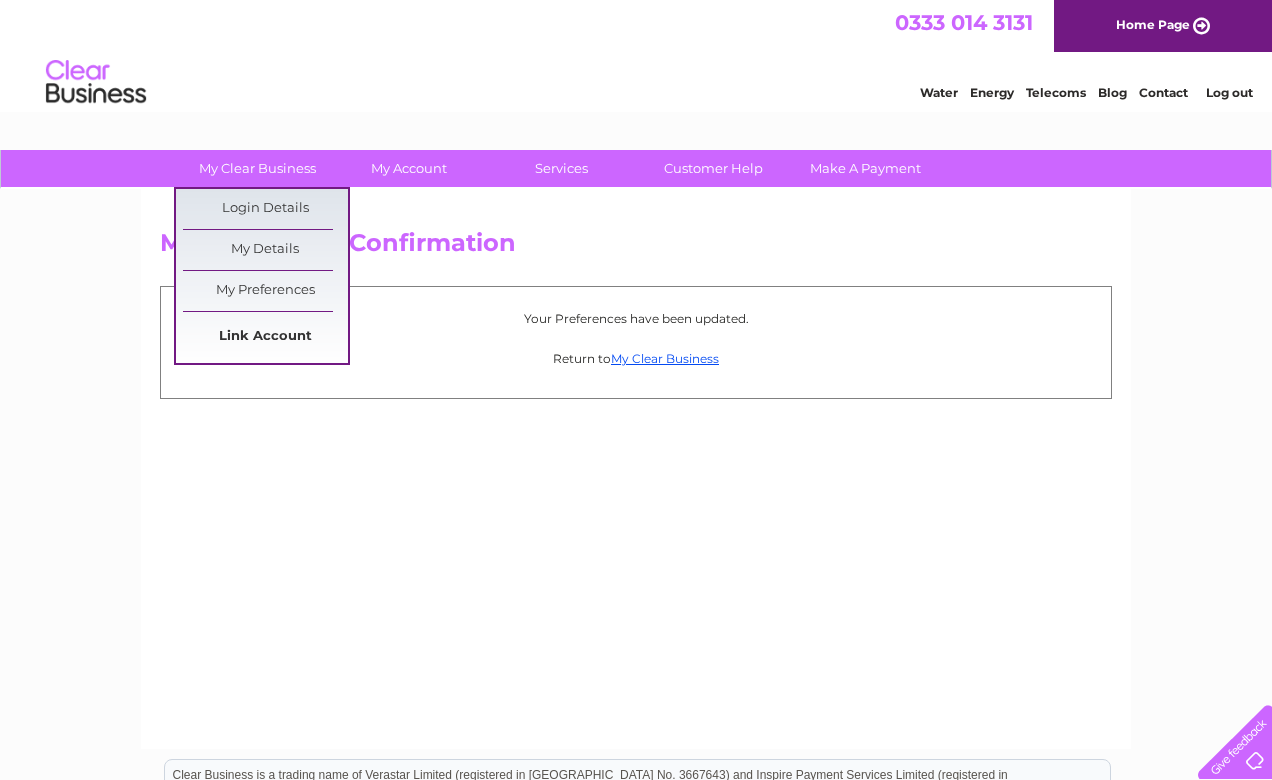 click on "Link Account" at bounding box center (265, 337) 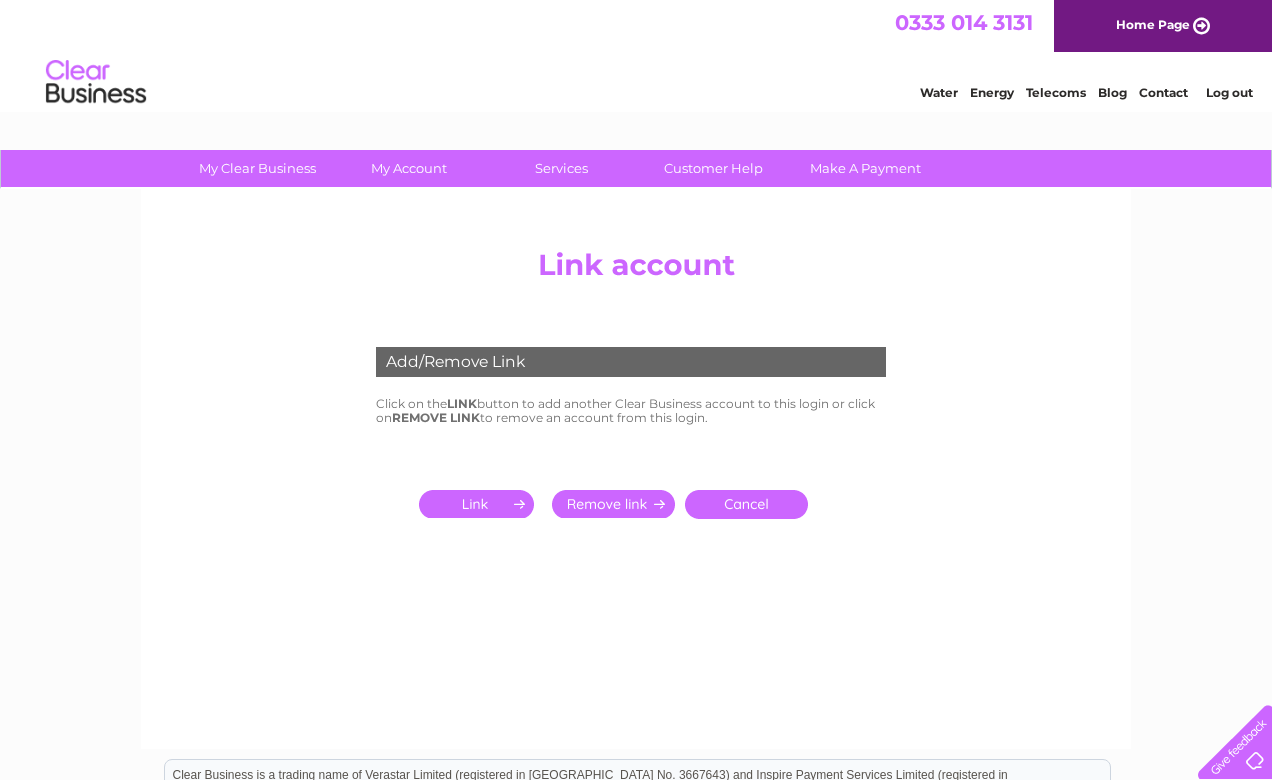 scroll, scrollTop: 0, scrollLeft: 0, axis: both 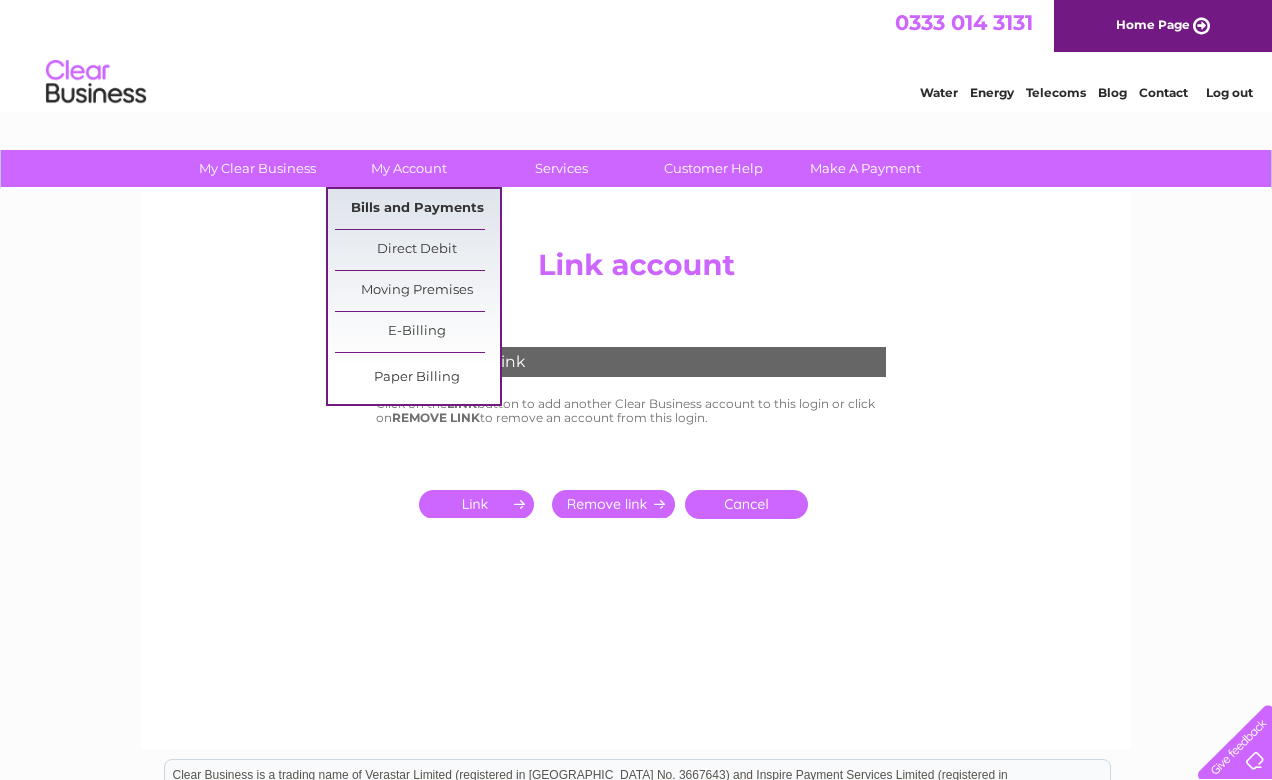 click on "Bills and Payments" at bounding box center [417, 209] 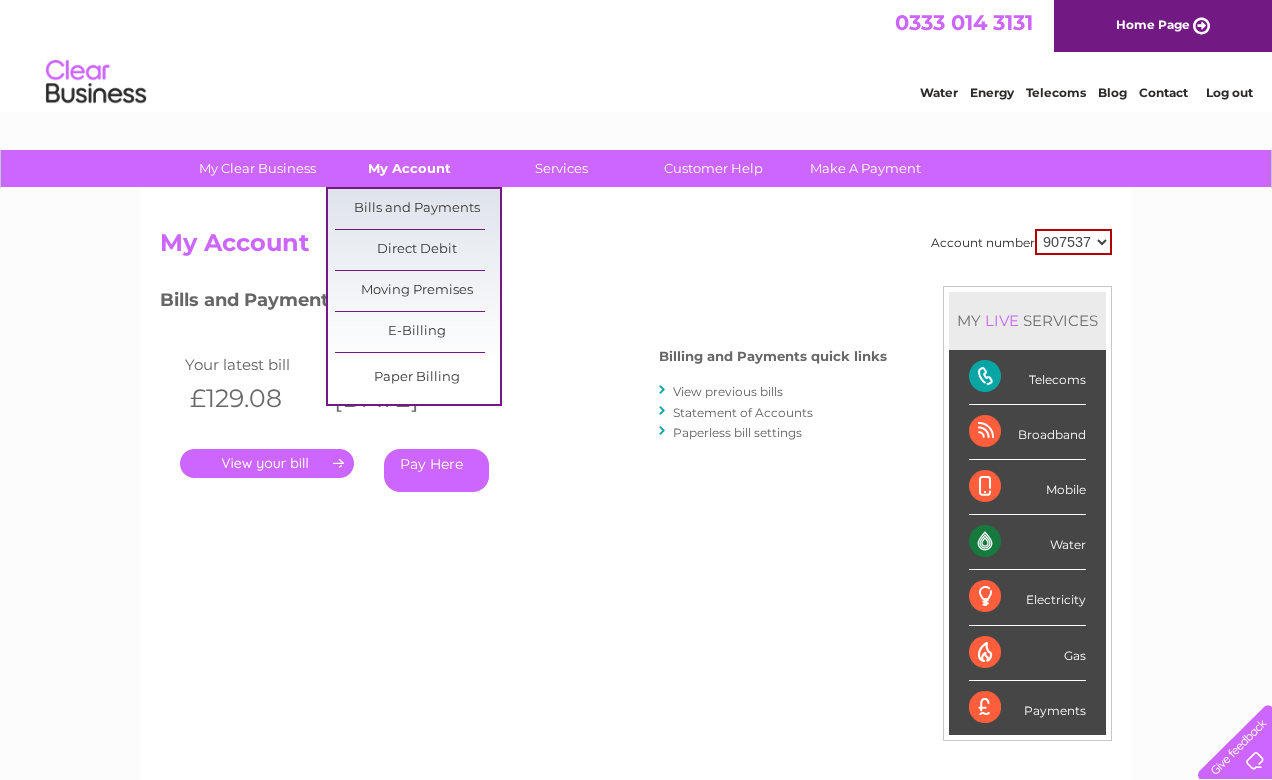 scroll, scrollTop: 0, scrollLeft: 0, axis: both 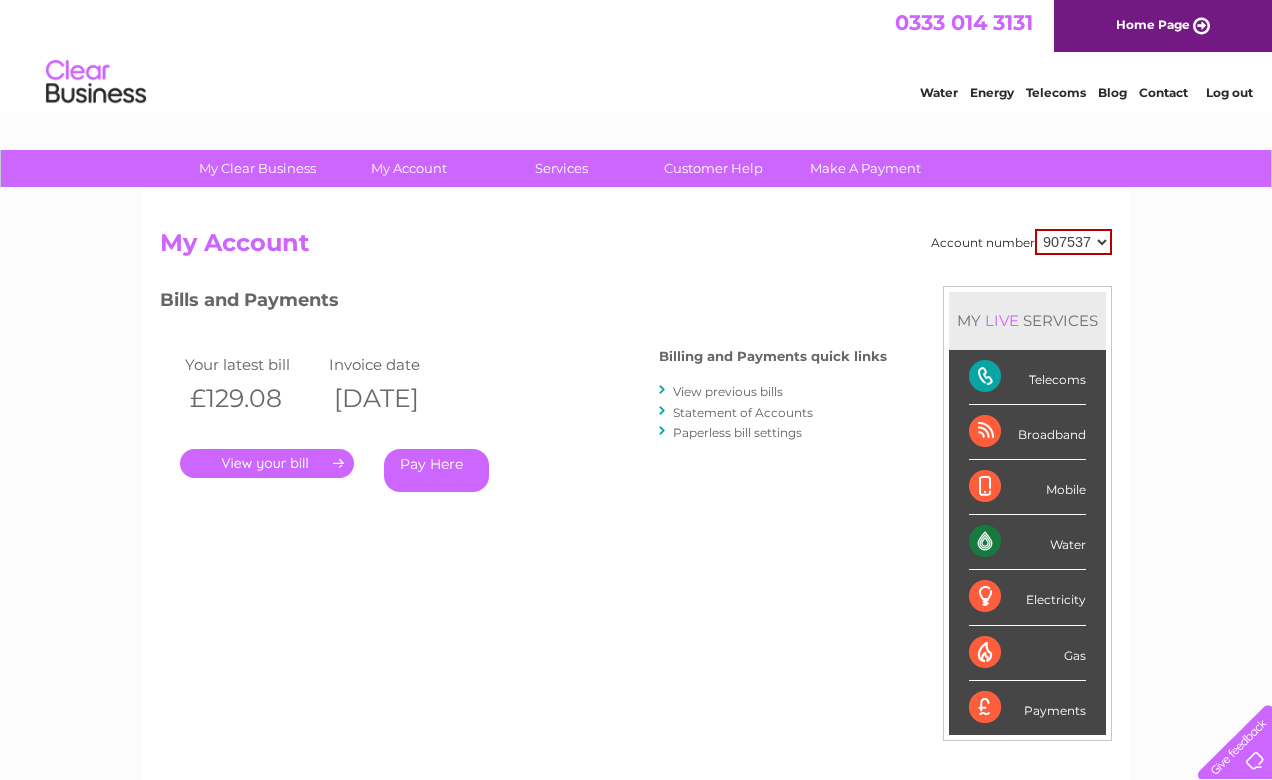click on "Log out" at bounding box center (1229, 92) 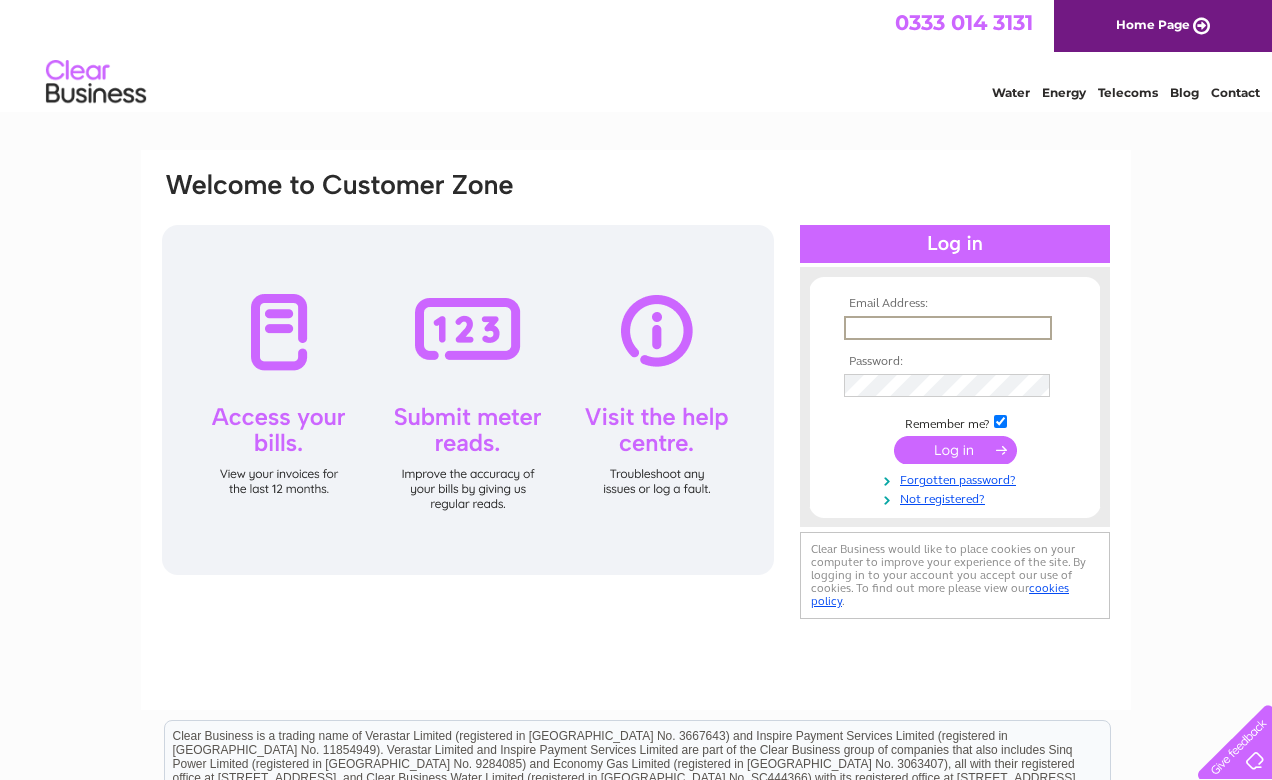 scroll, scrollTop: 0, scrollLeft: 0, axis: both 